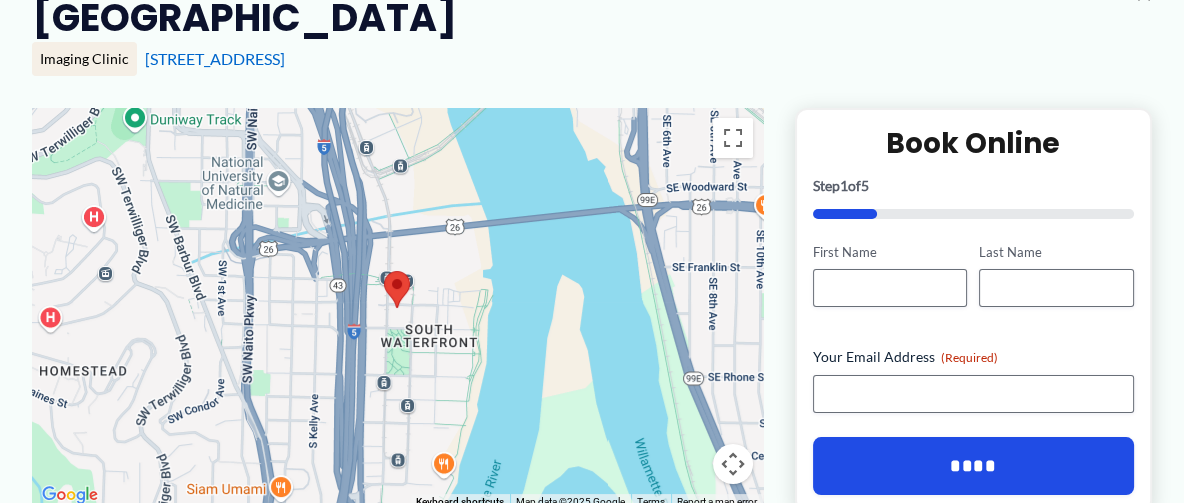 scroll, scrollTop: 296, scrollLeft: 0, axis: vertical 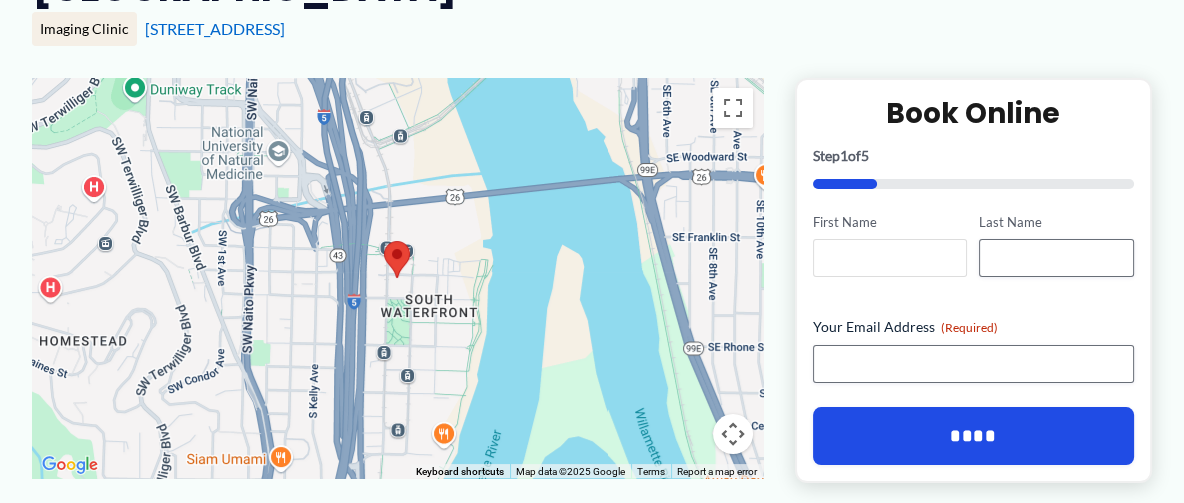 click on "First Name" at bounding box center [890, 258] 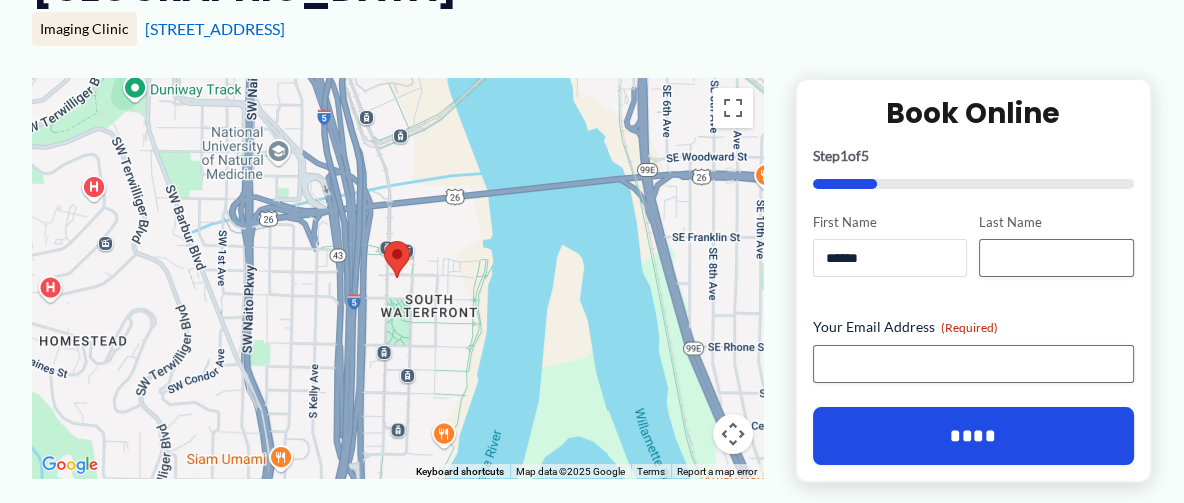 type on "******" 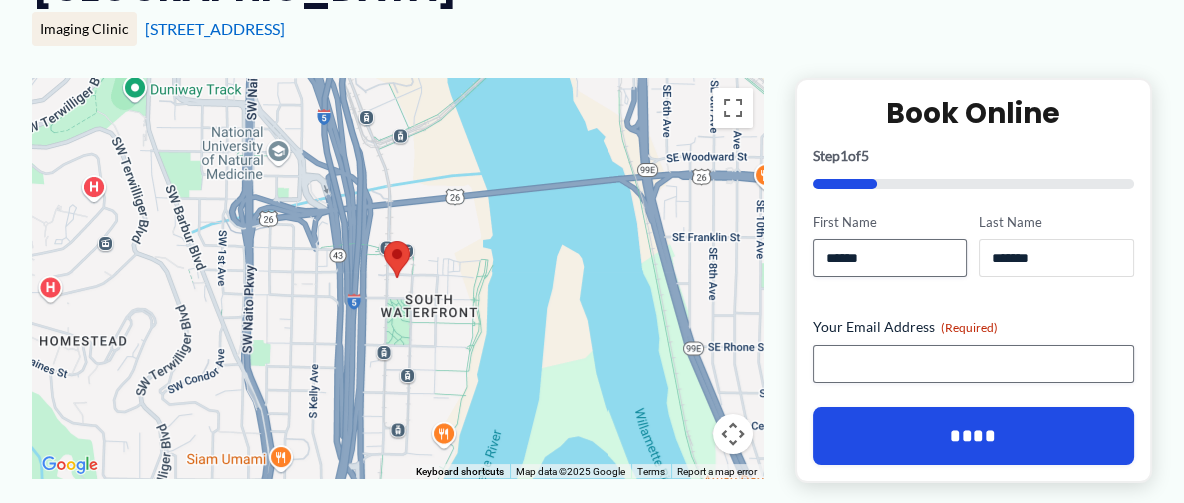 type on "*******" 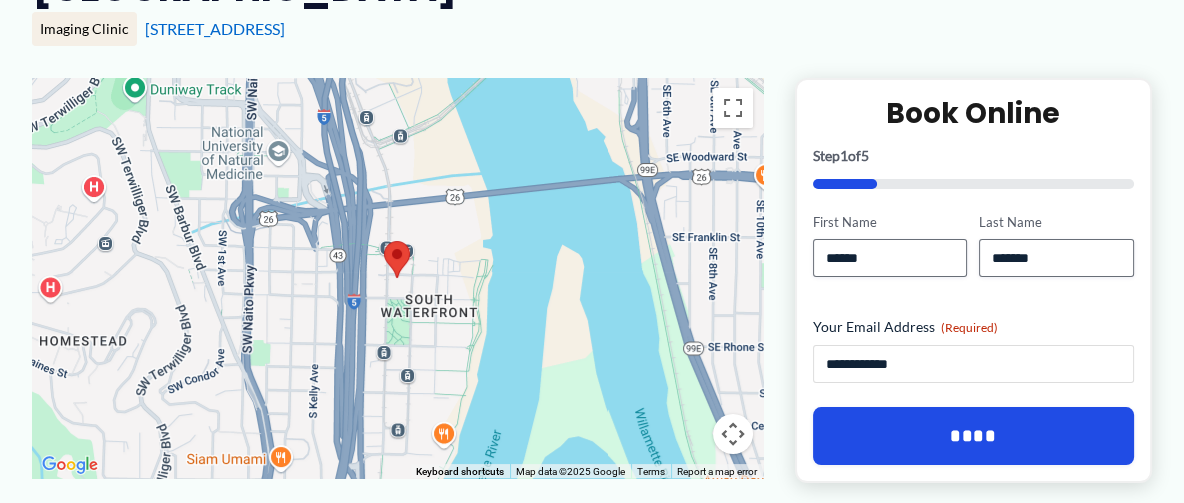 click on "**********" at bounding box center [973, 364] 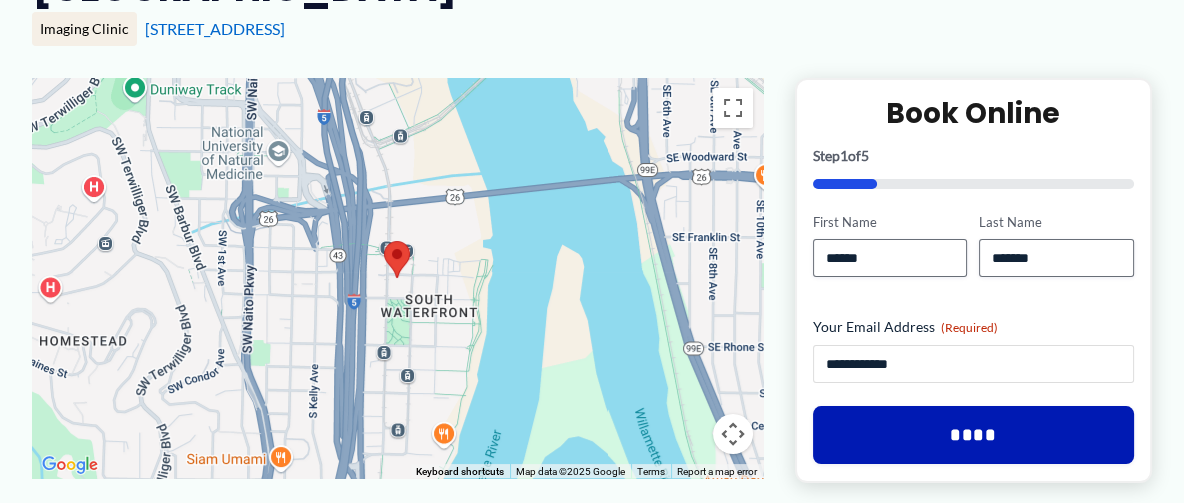 type on "**********" 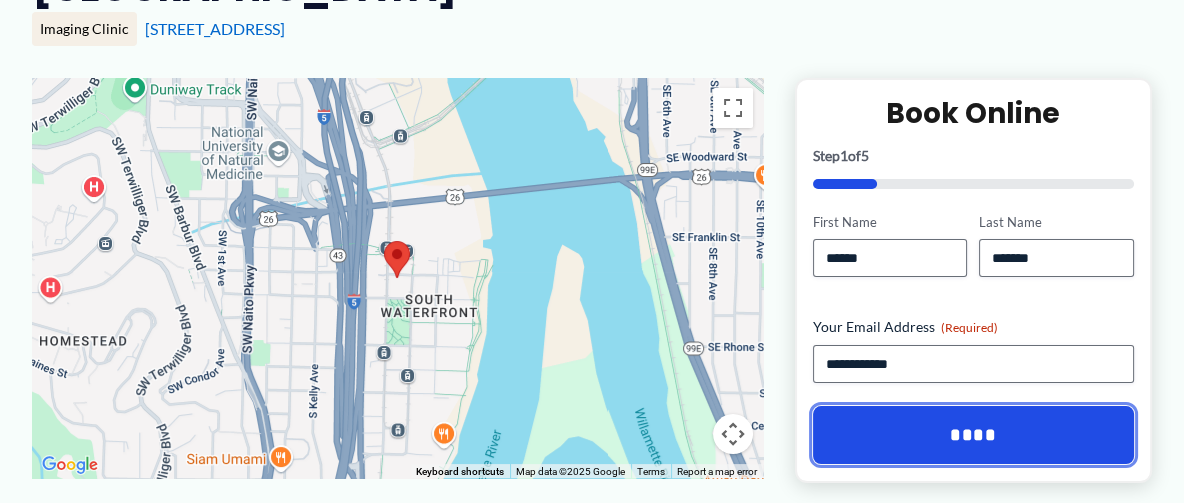 click on "****" at bounding box center (973, 435) 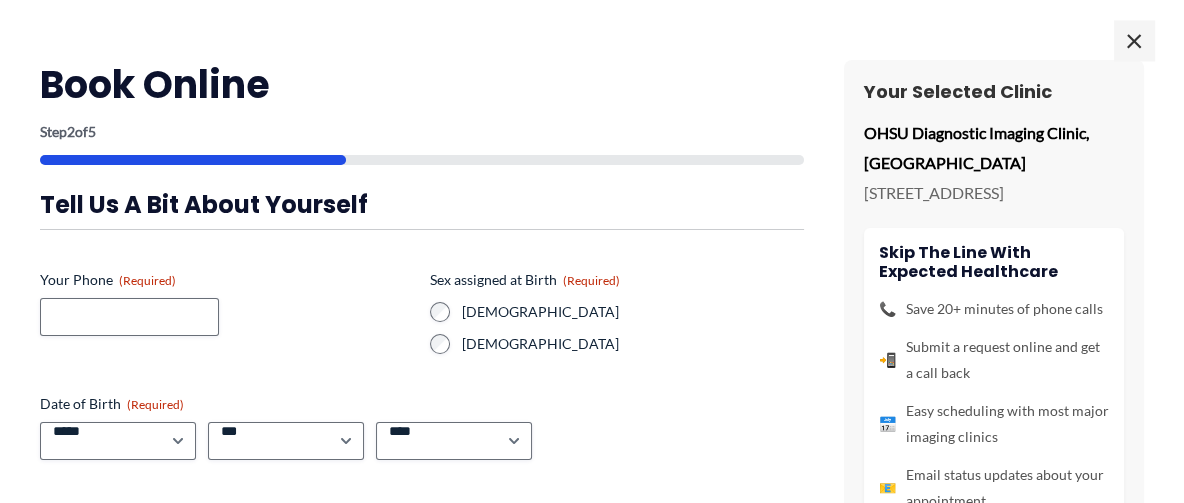 scroll, scrollTop: 255, scrollLeft: 0, axis: vertical 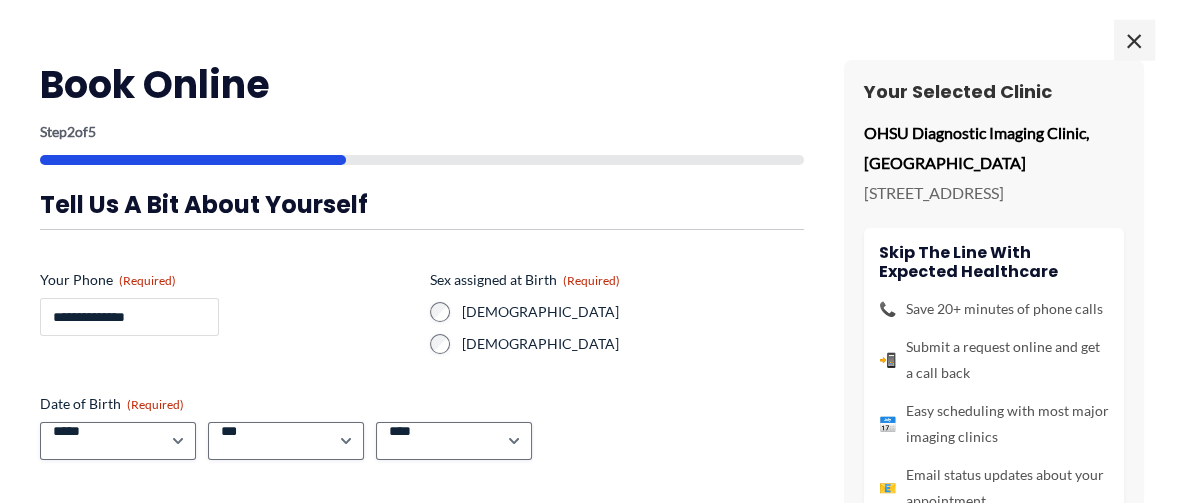 click on "**********" at bounding box center [129, 317] 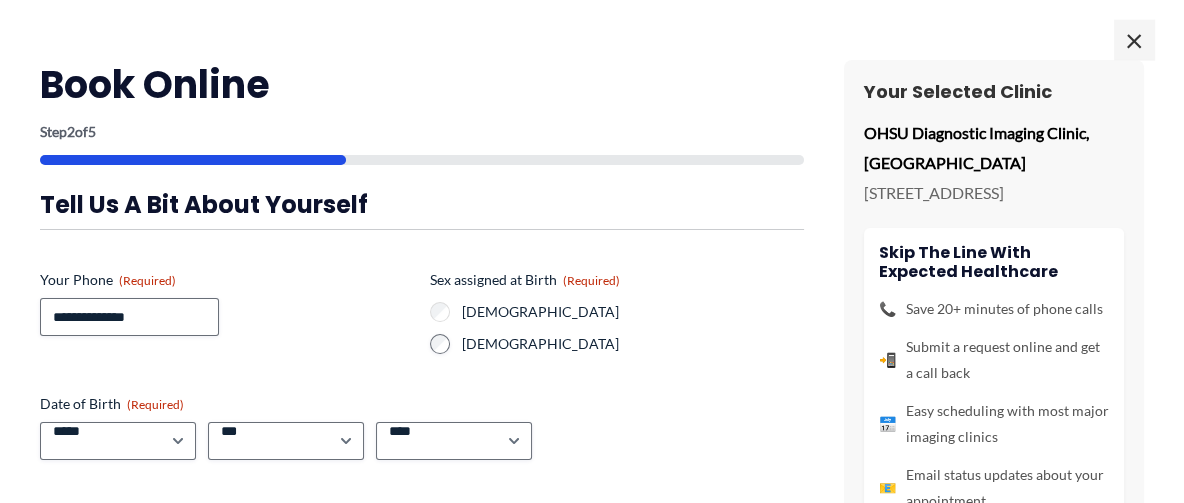 scroll, scrollTop: 109, scrollLeft: 0, axis: vertical 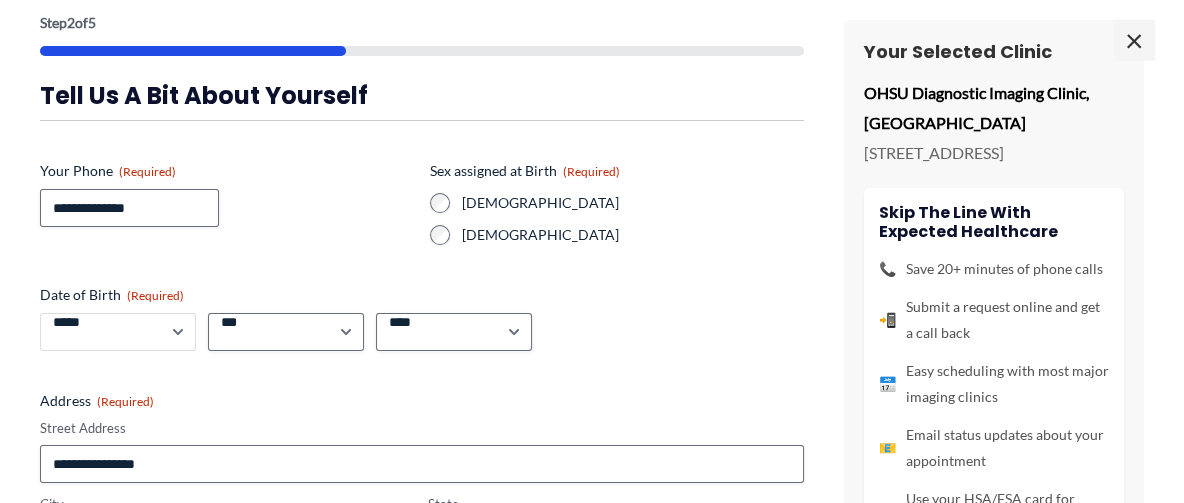 click on "***** * * * * * * * * * ** ** **" at bounding box center [118, 332] 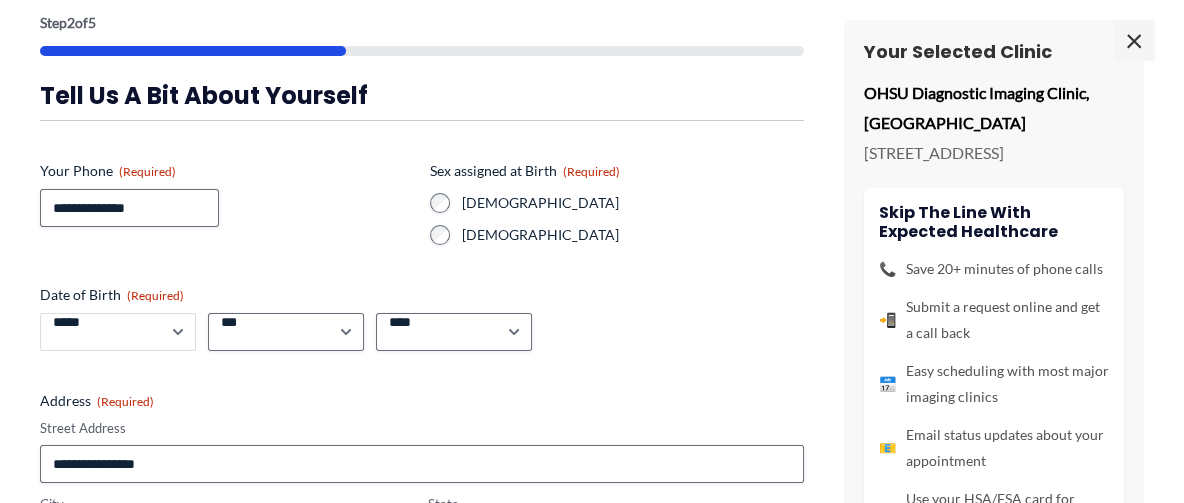 select on "*" 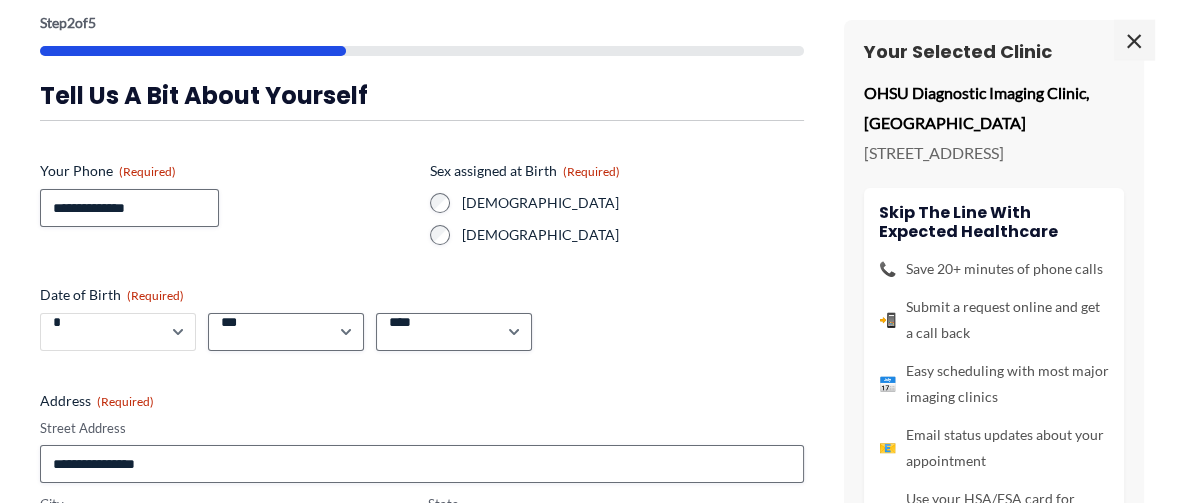 click on "*" at bounding box center (0, 0) 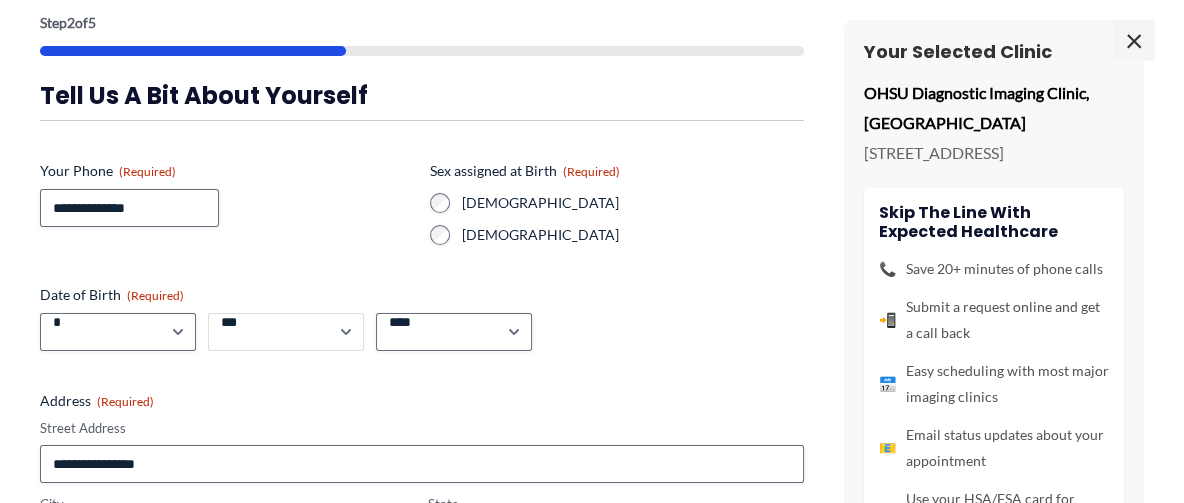 click on "*** * * * * * * * * * ** ** ** ** ** ** ** ** ** ** ** ** ** ** ** ** ** ** ** ** ** **" at bounding box center [286, 332] 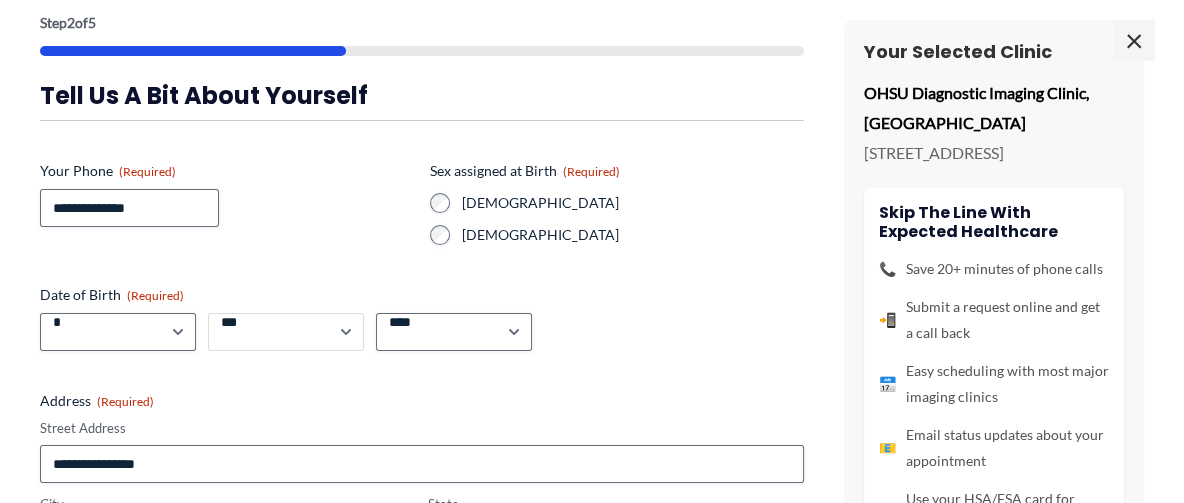 select on "**" 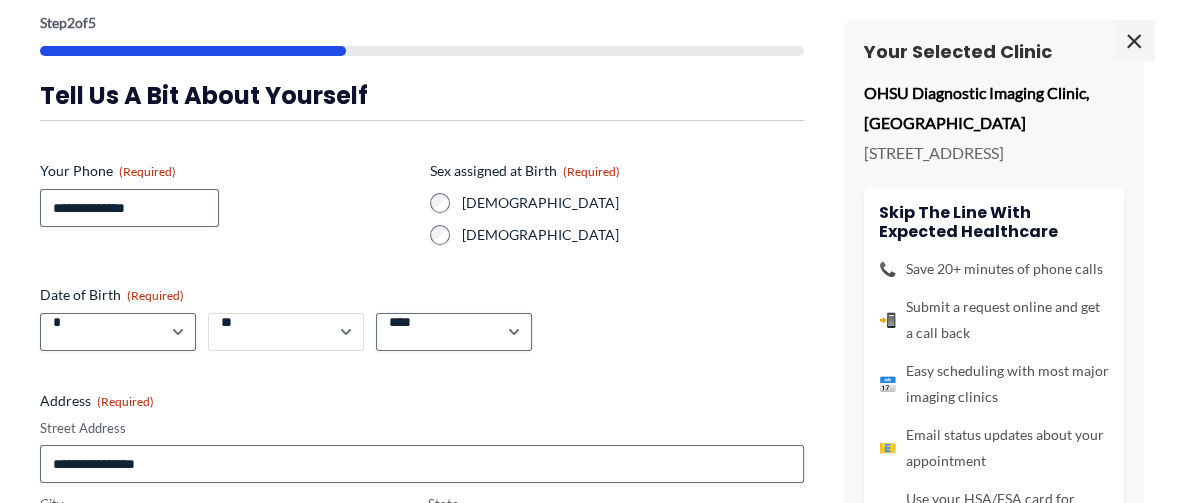 click on "**" at bounding box center (0, 0) 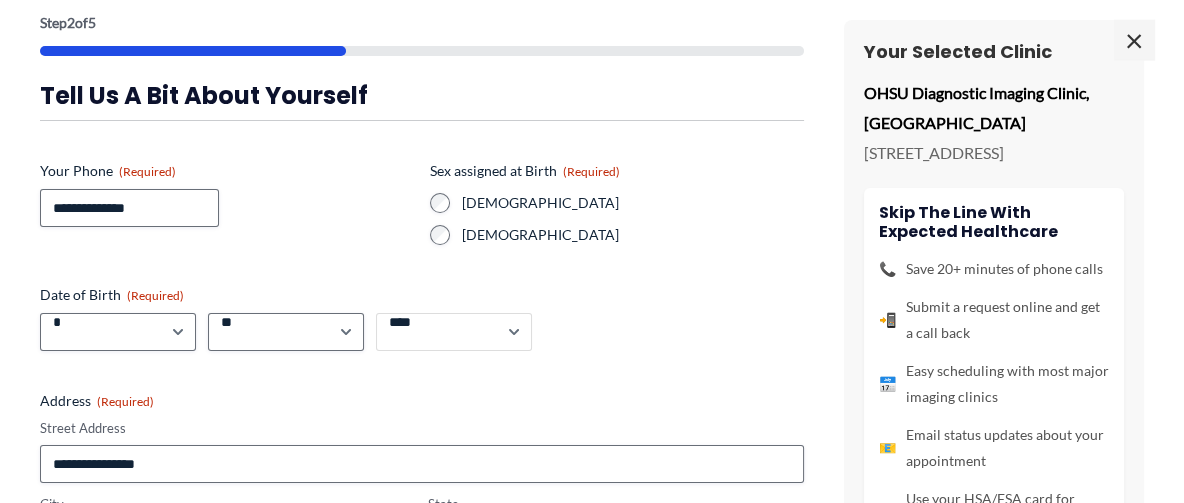 click on "**** **** **** **** **** **** **** **** **** **** **** **** **** **** **** **** **** **** **** **** **** **** **** **** **** **** **** **** **** **** **** **** **** **** **** **** **** **** **** **** **** **** **** **** **** **** **** **** **** **** **** **** **** **** **** **** **** **** **** **** **** **** **** **** **** **** **** **** **** **** **** **** **** **** **** **** **** **** **** **** **** **** **** **** **** **** **** **** **** **** **** **** **** **** **** **** **** **** **** **** **** **** **** **** **** **** **** ****" at bounding box center [454, 332] 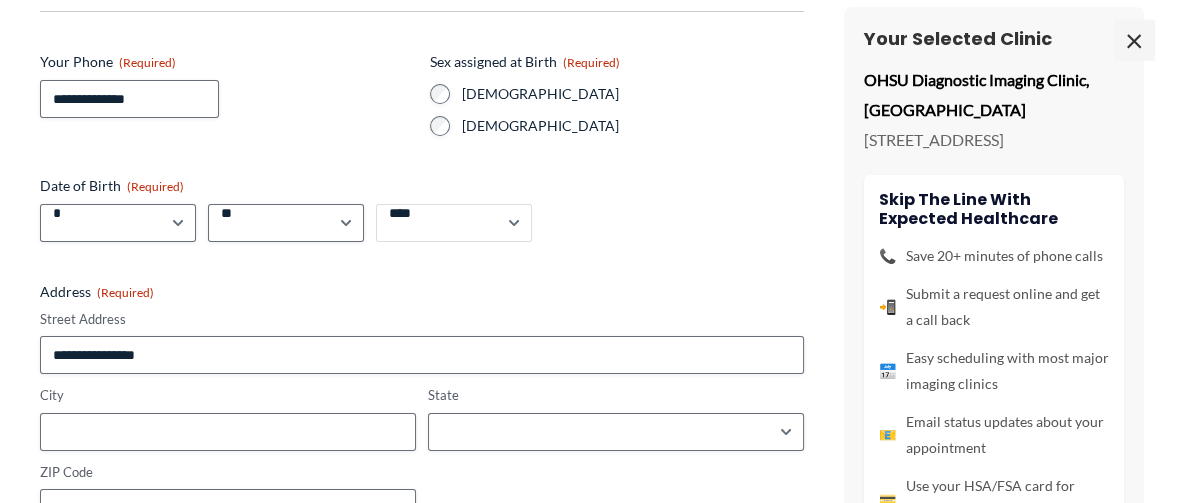 scroll, scrollTop: 328, scrollLeft: 0, axis: vertical 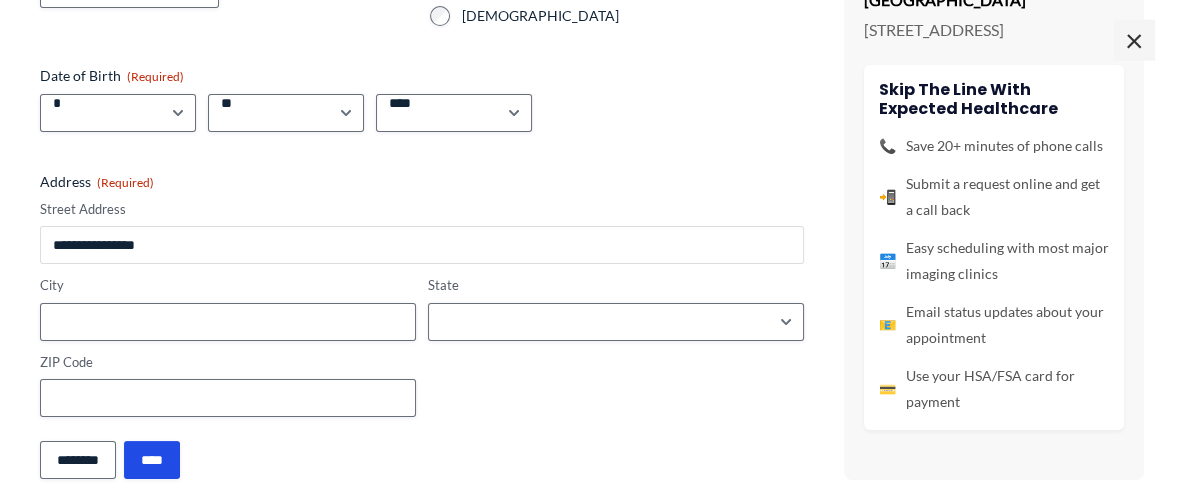 click on "Street Address" at bounding box center [422, 245] 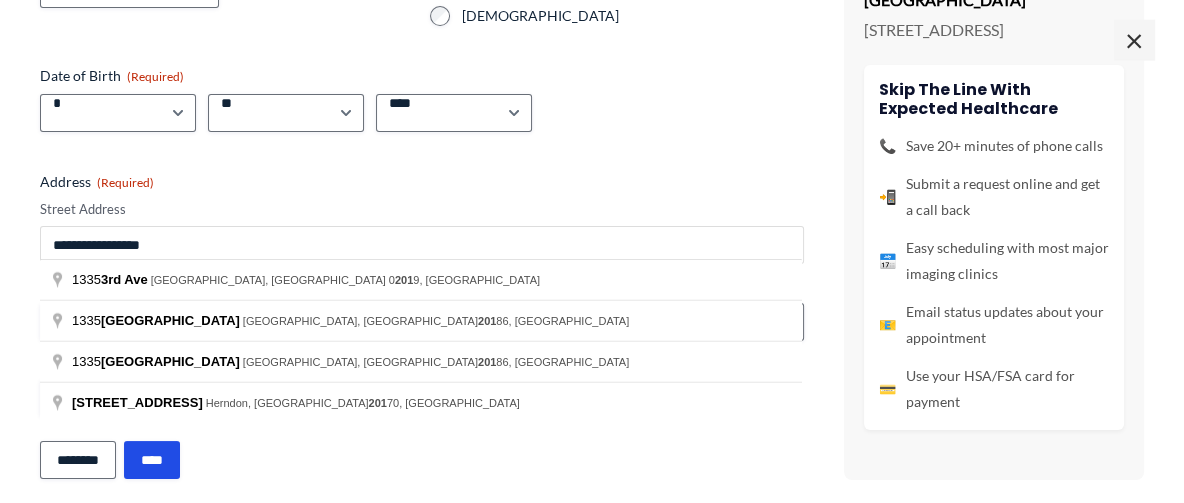 click on "**********" at bounding box center [422, 245] 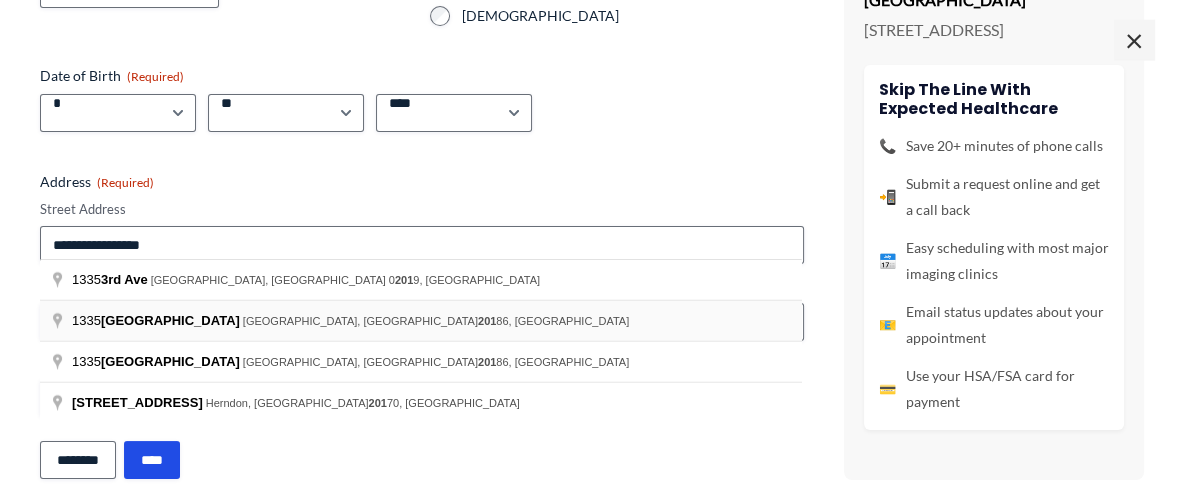 type on "**********" 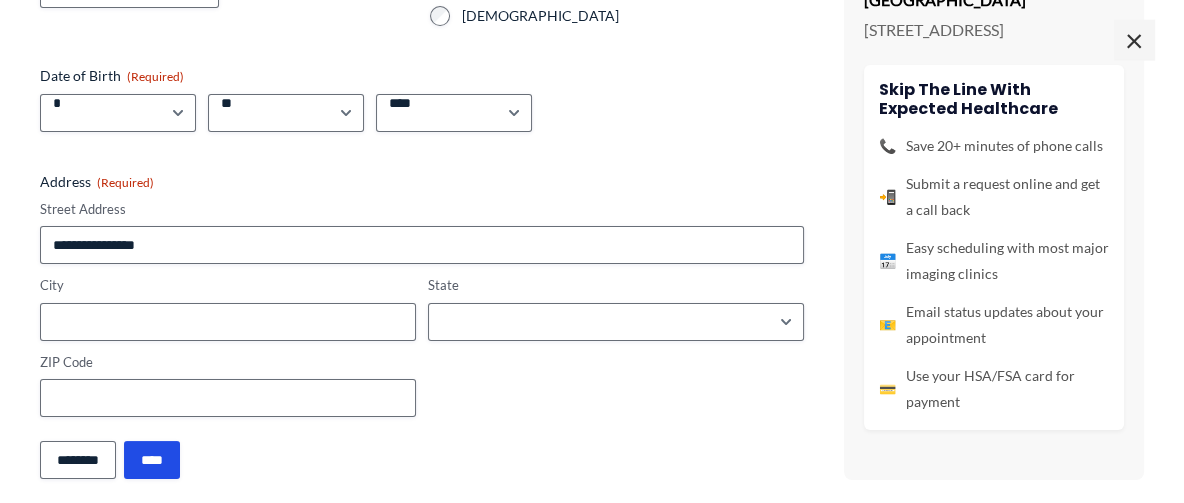 type on "********" 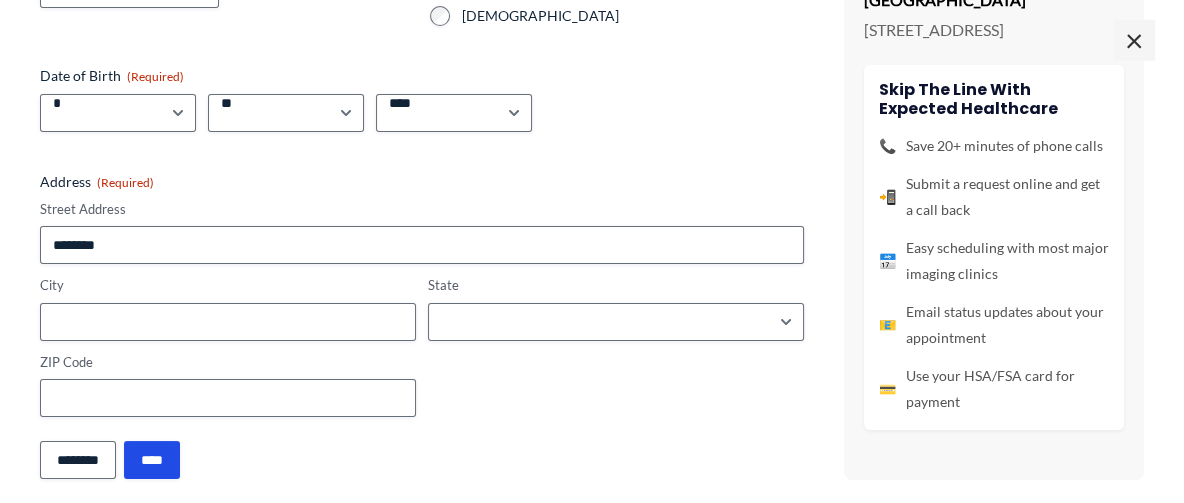 type on "*********" 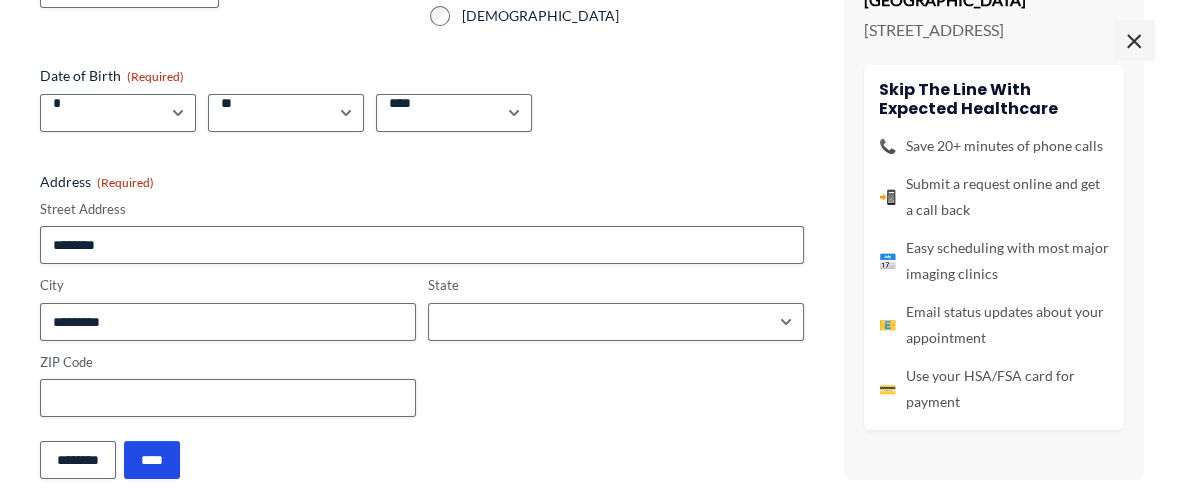 select on "********" 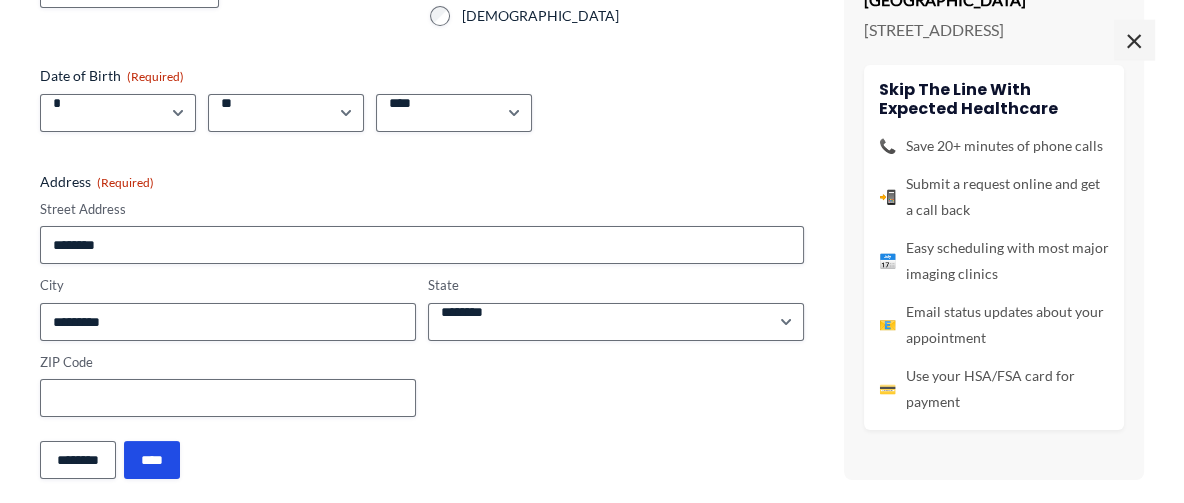 type on "*****" 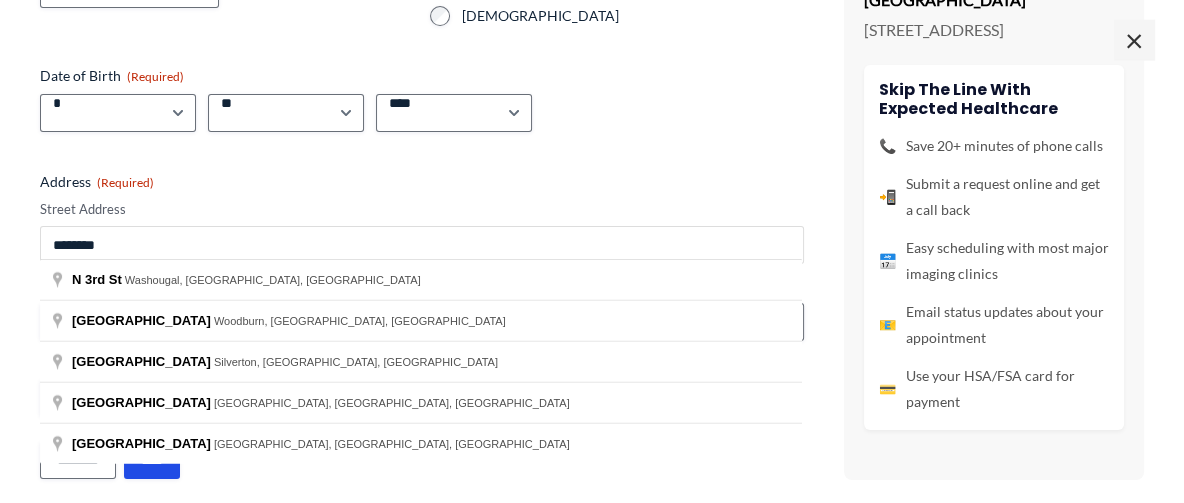 drag, startPoint x: 130, startPoint y: 236, endPoint x: 23, endPoint y: 252, distance: 108.18965 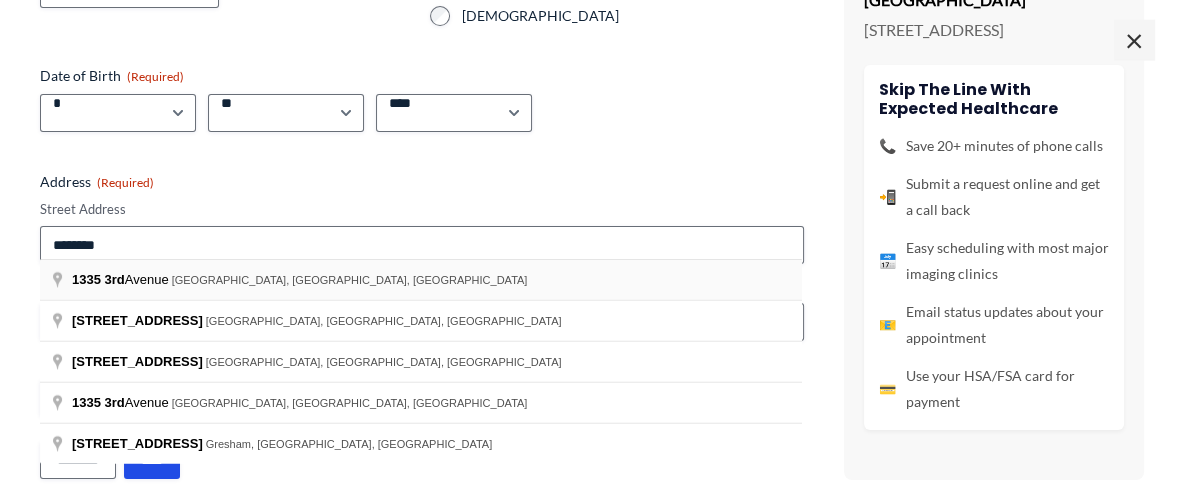 type on "**********" 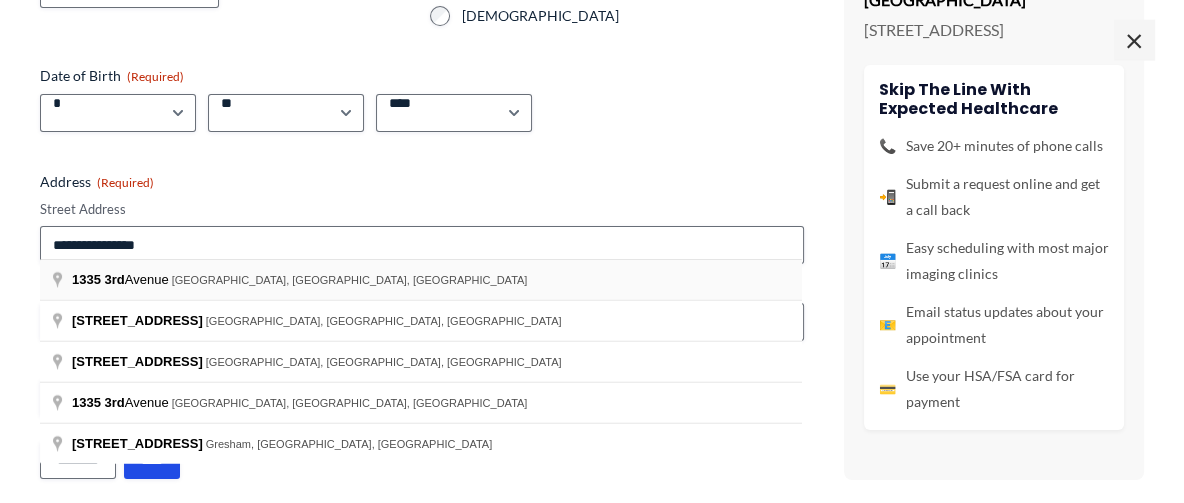 type on "**********" 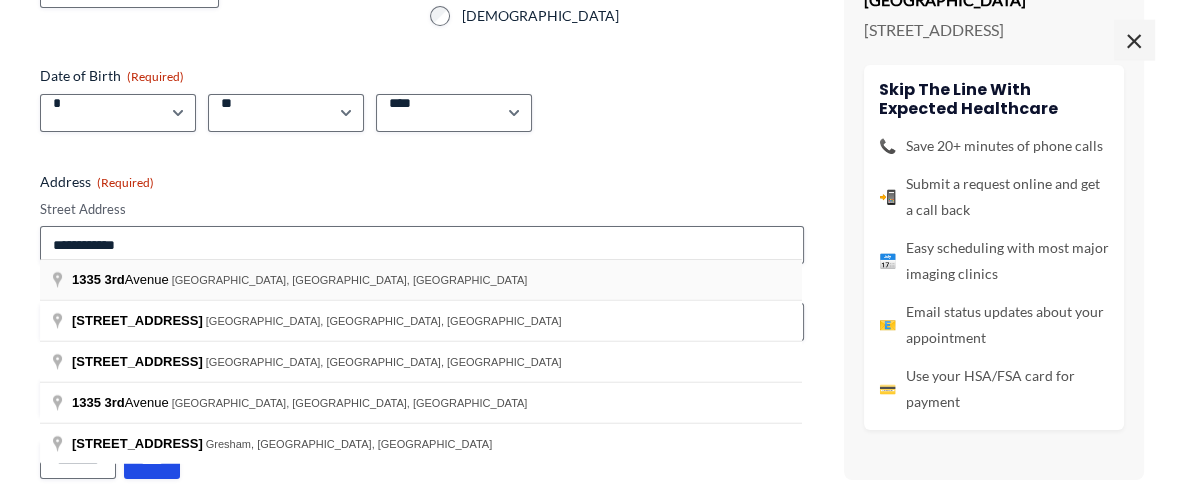 type on "********" 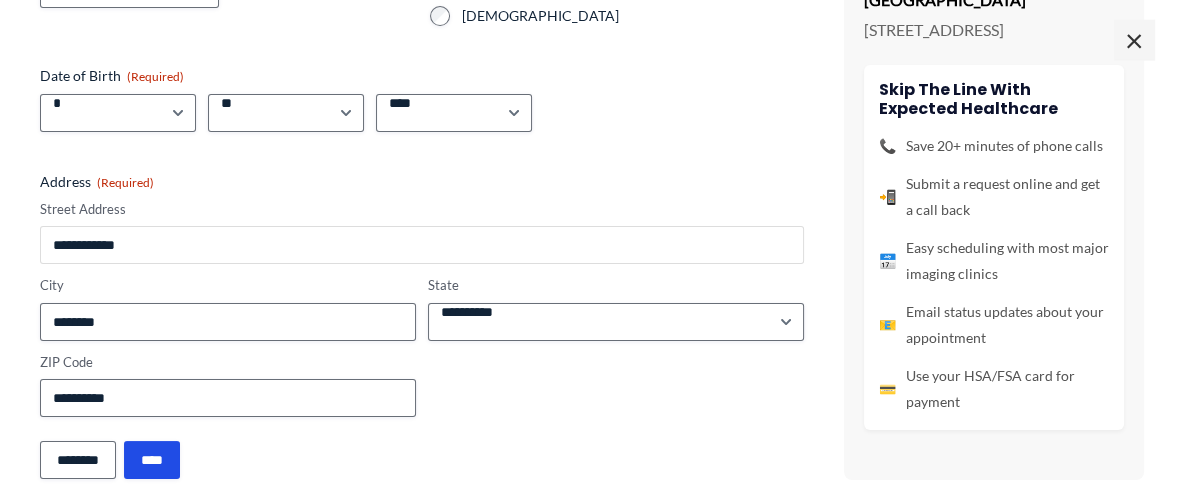 click on "**********" at bounding box center [422, 245] 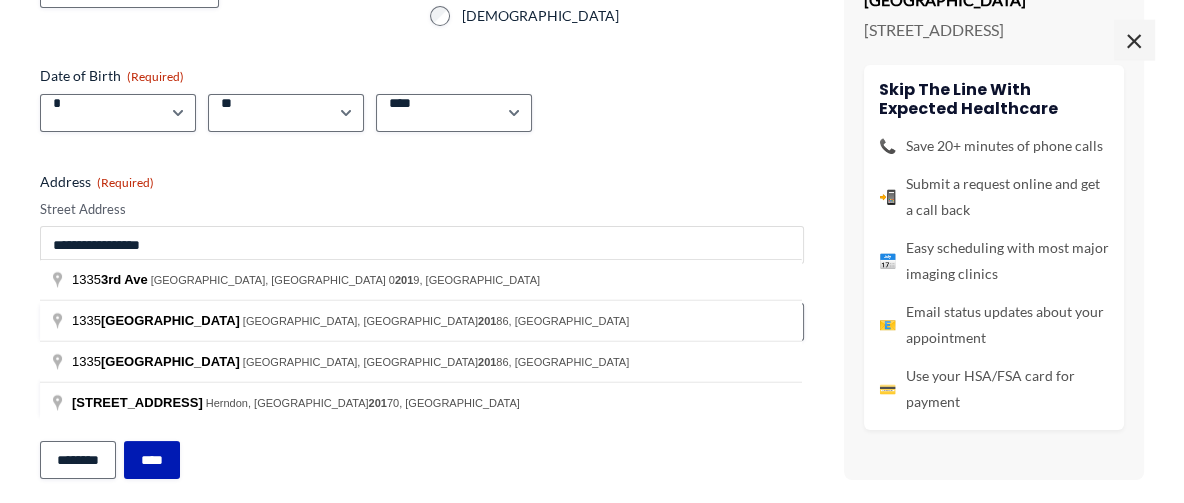 type on "**********" 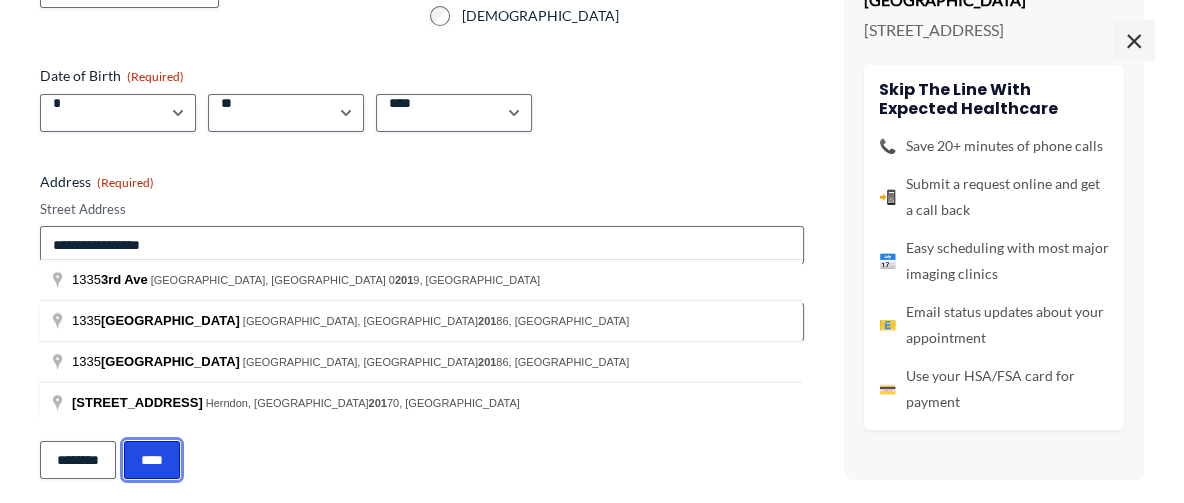 click on "****" at bounding box center [152, 460] 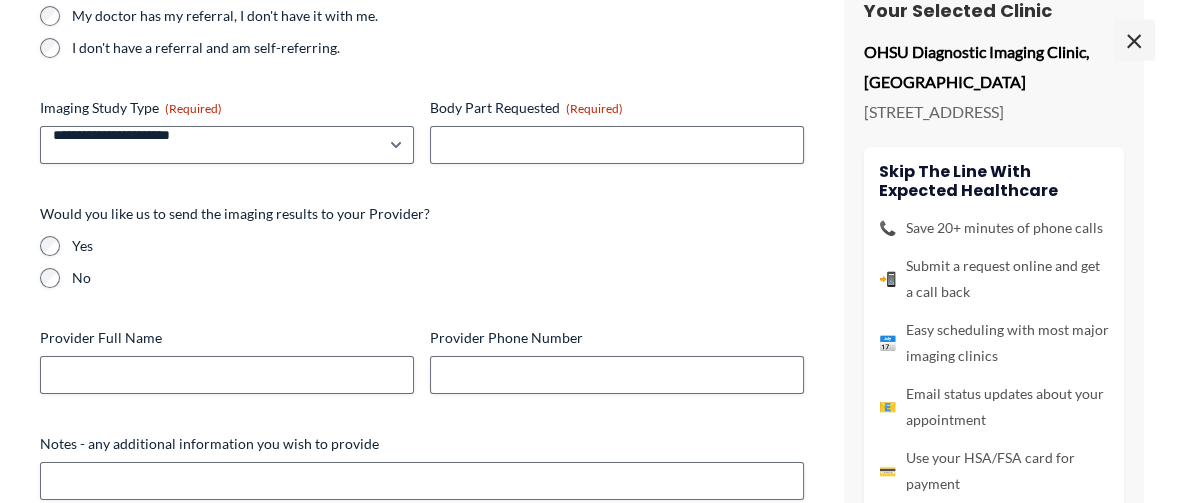 scroll, scrollTop: 0, scrollLeft: 0, axis: both 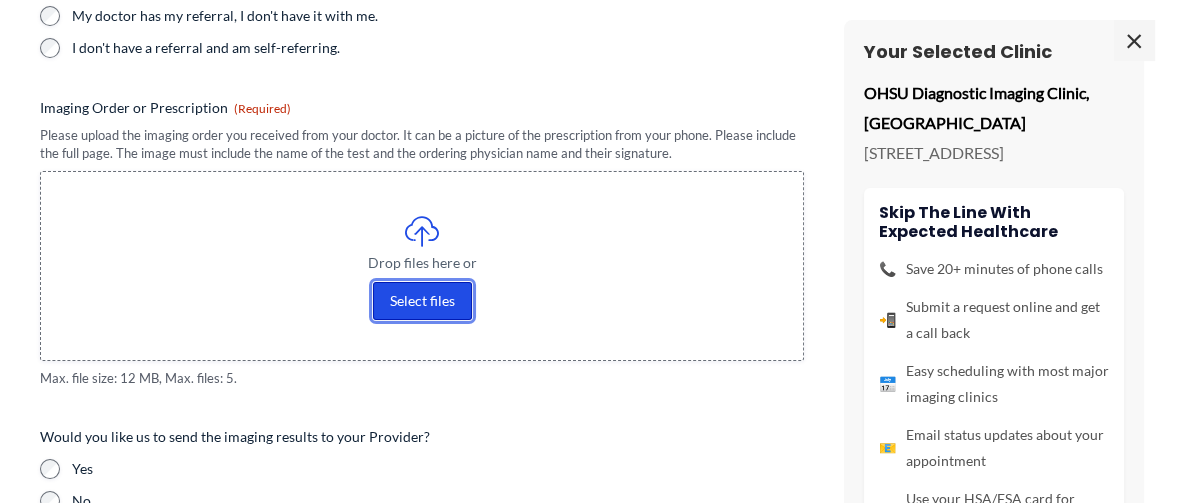 click on "Select files" at bounding box center (422, 301) 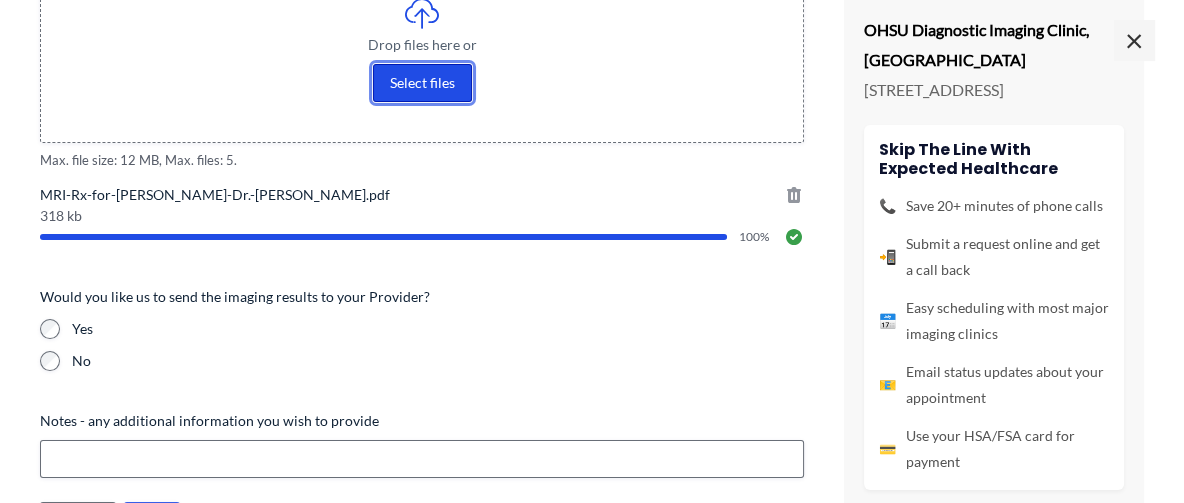 scroll, scrollTop: 616, scrollLeft: 0, axis: vertical 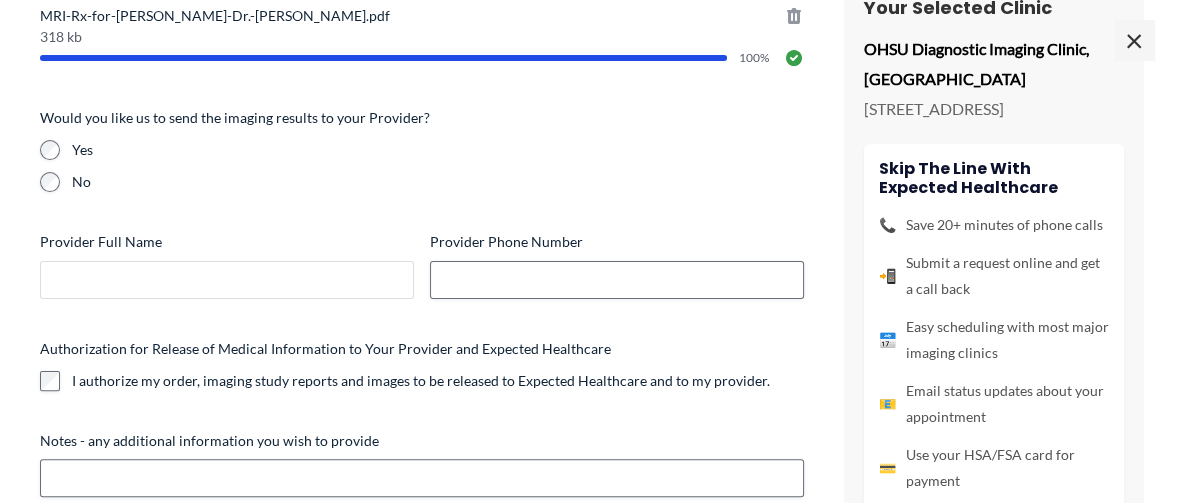 click on "Provider Full Name" at bounding box center [227, 280] 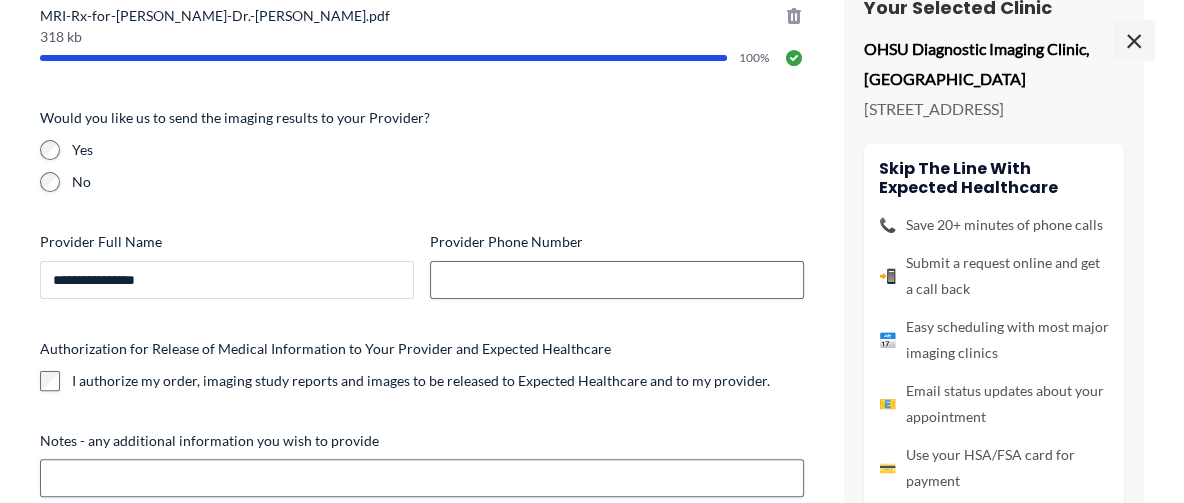 type on "**********" 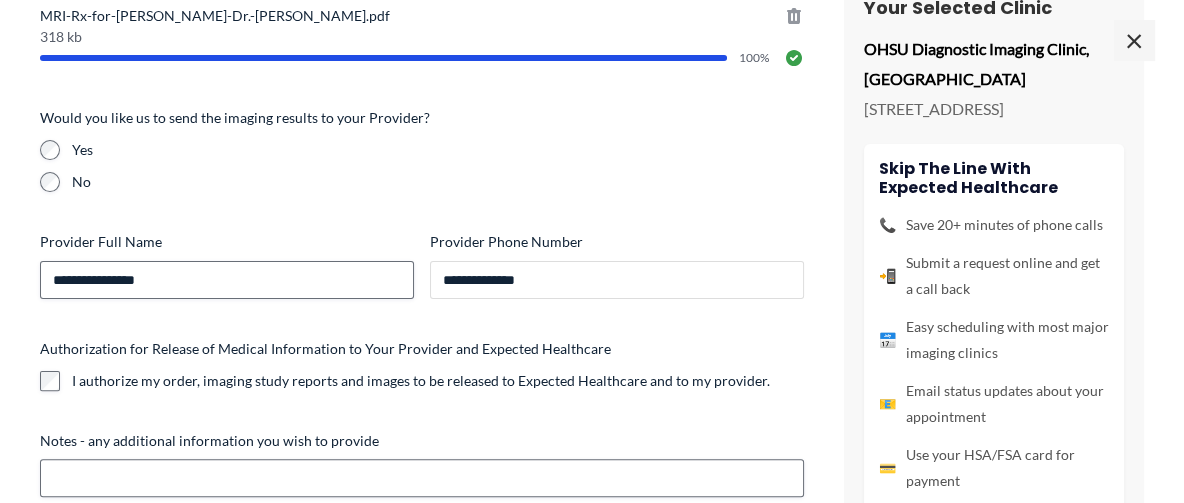 click on "**********" at bounding box center [617, 280] 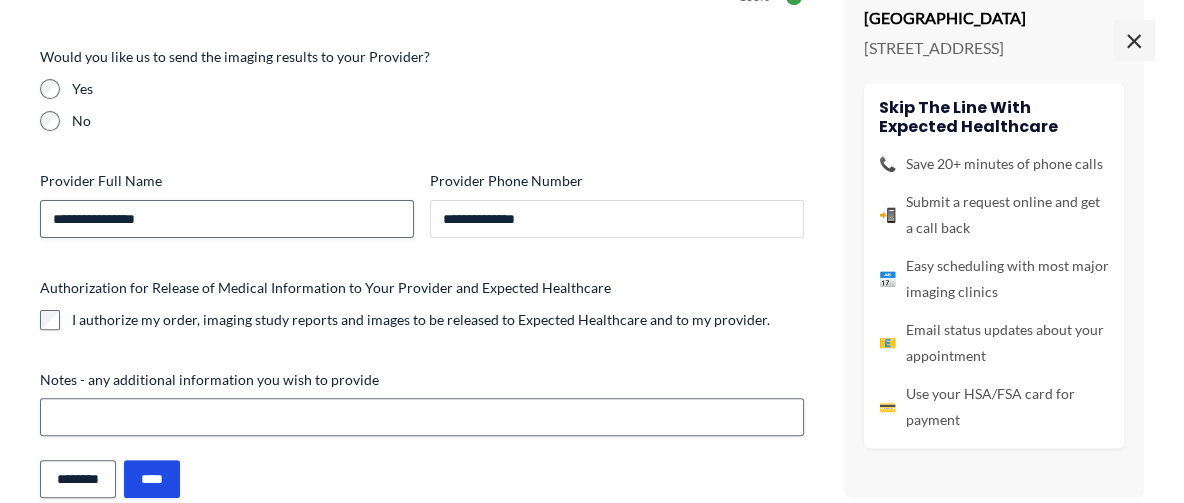 scroll, scrollTop: 815, scrollLeft: 0, axis: vertical 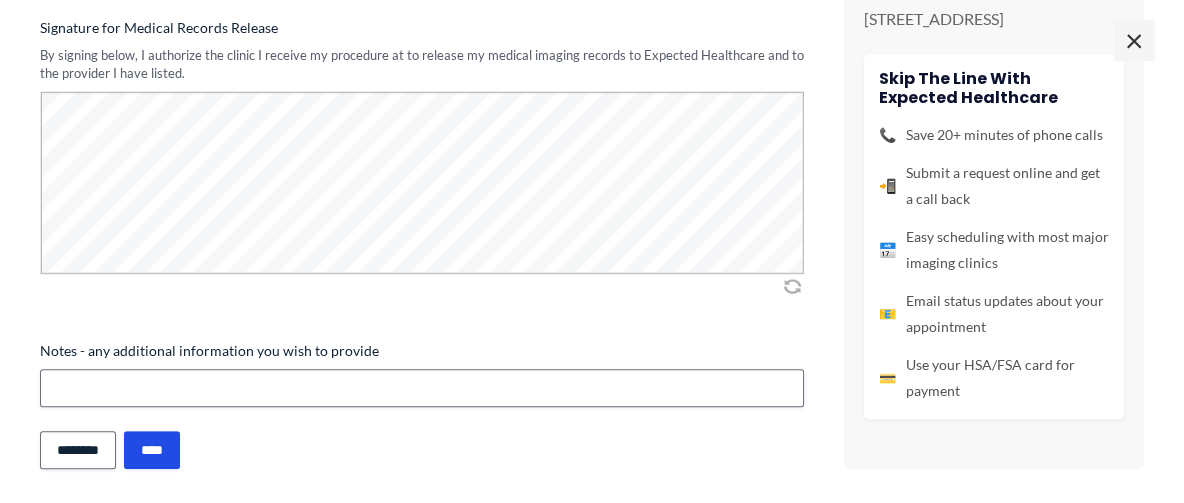 click at bounding box center [422, 193] 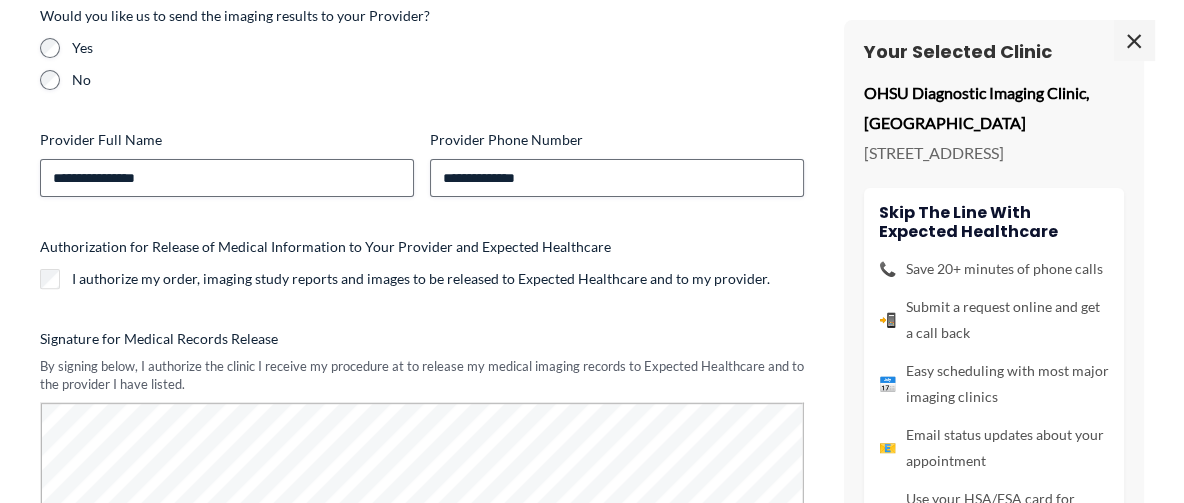 scroll, scrollTop: 810, scrollLeft: 0, axis: vertical 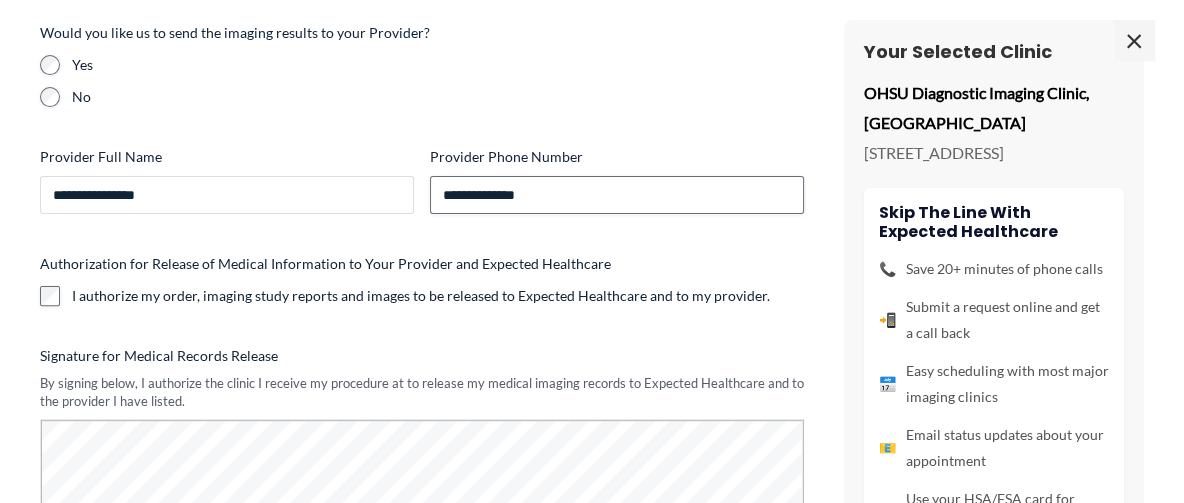 click on "**********" at bounding box center (227, 195) 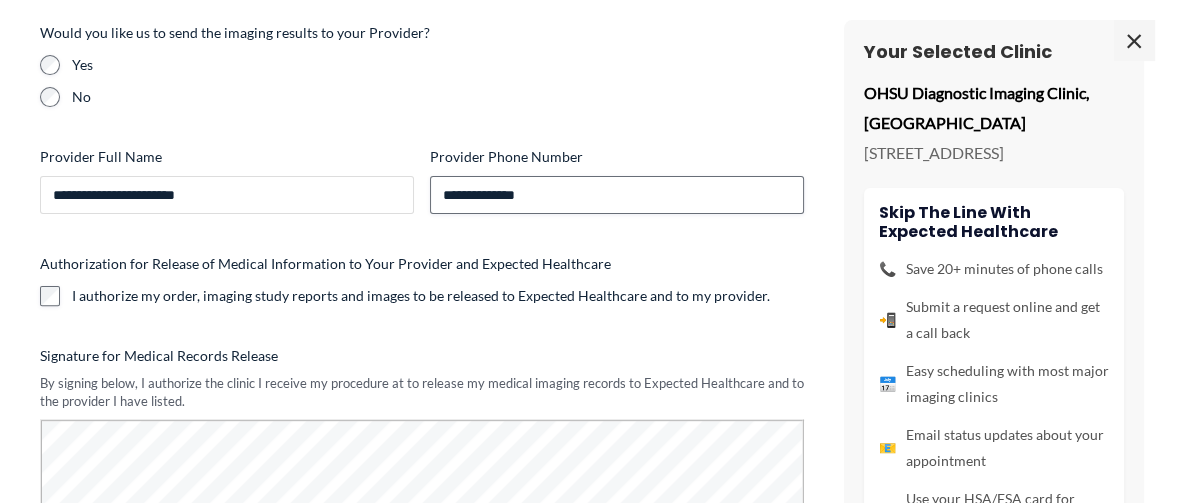 type on "**********" 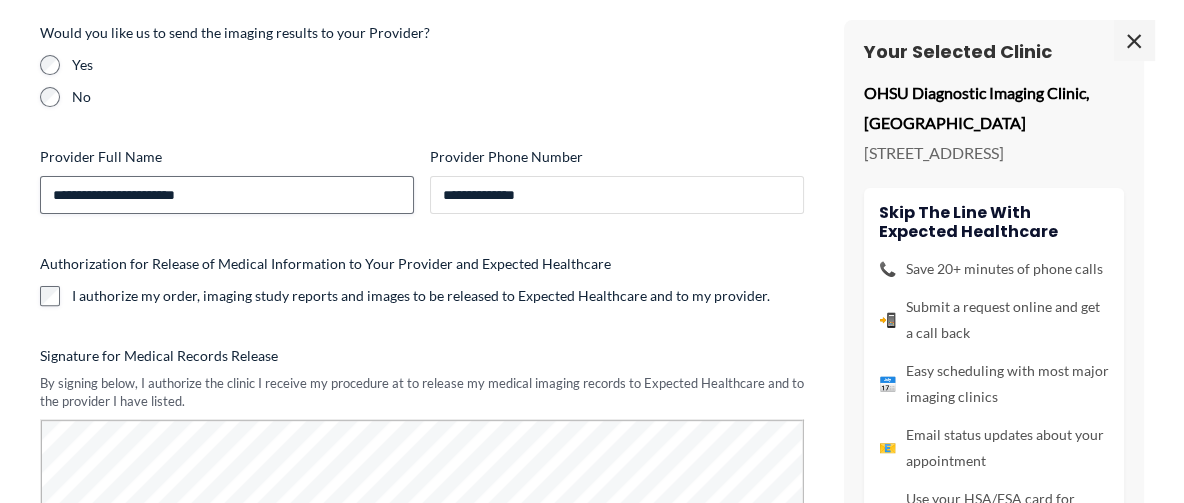 click on "**********" at bounding box center (617, 195) 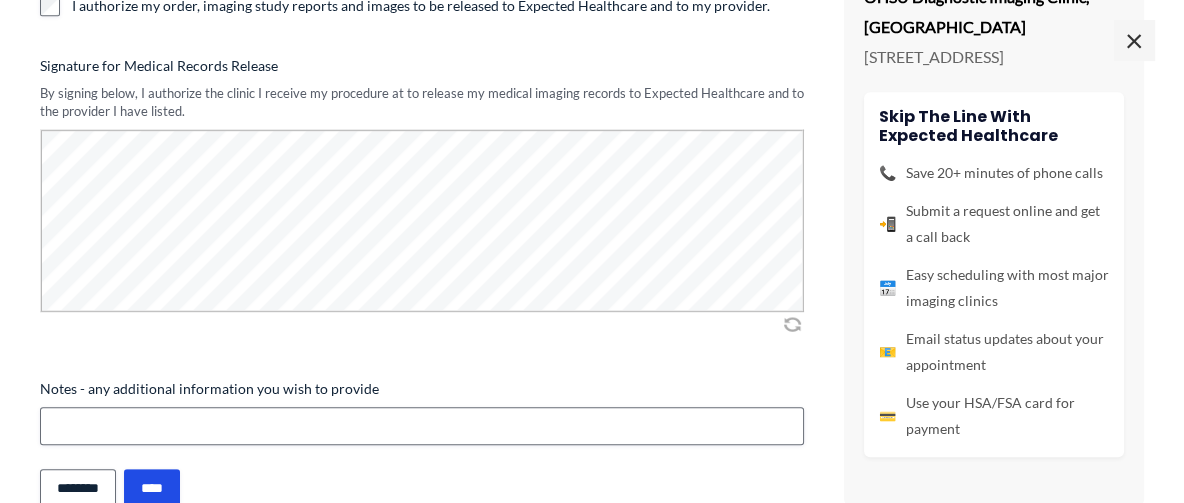 scroll, scrollTop: 1138, scrollLeft: 0, axis: vertical 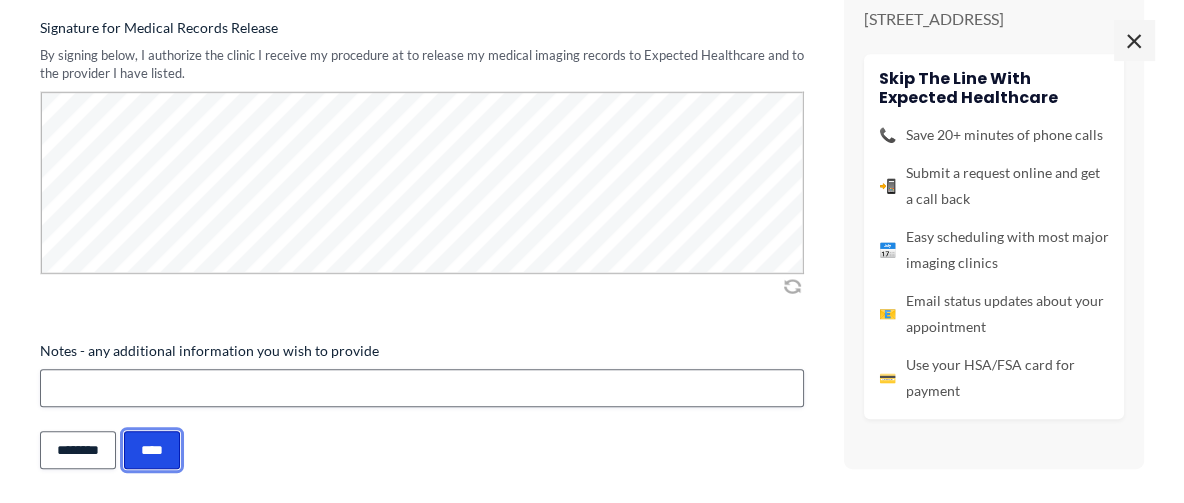click on "****" at bounding box center [152, 450] 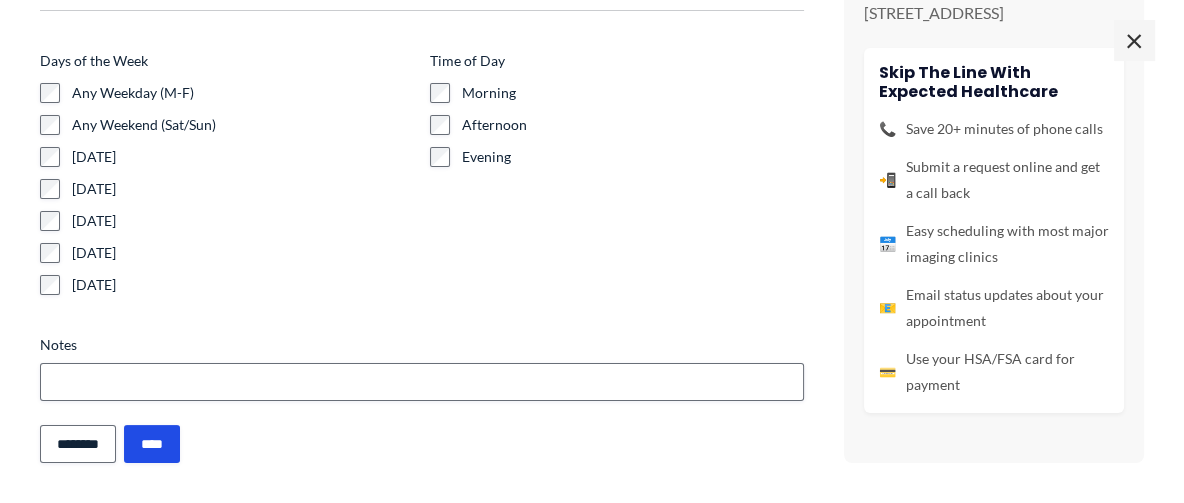 scroll, scrollTop: 478, scrollLeft: 0, axis: vertical 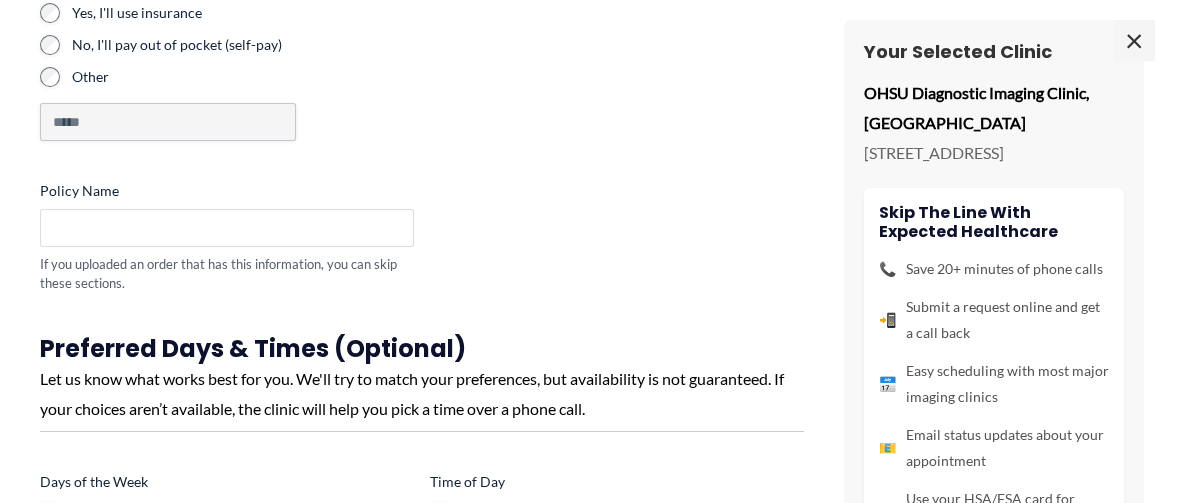 click on "Policy Name" at bounding box center [227, 228] 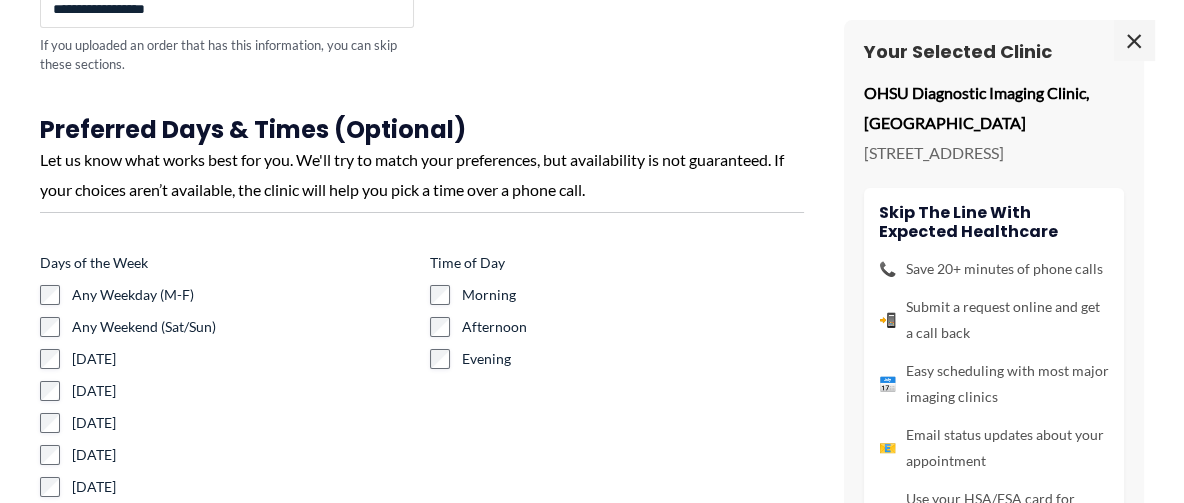 scroll, scrollTop: 546, scrollLeft: 0, axis: vertical 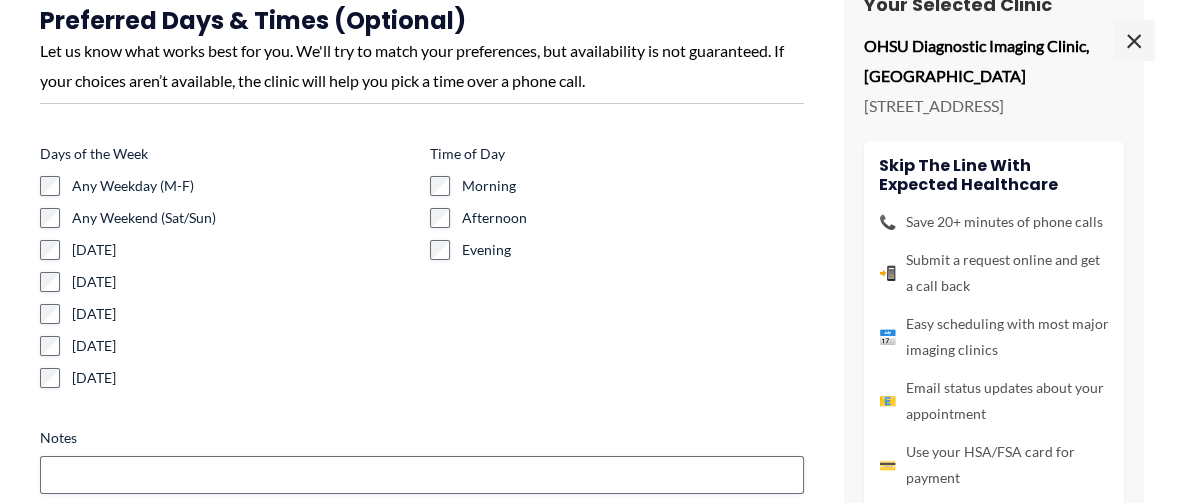 type on "**********" 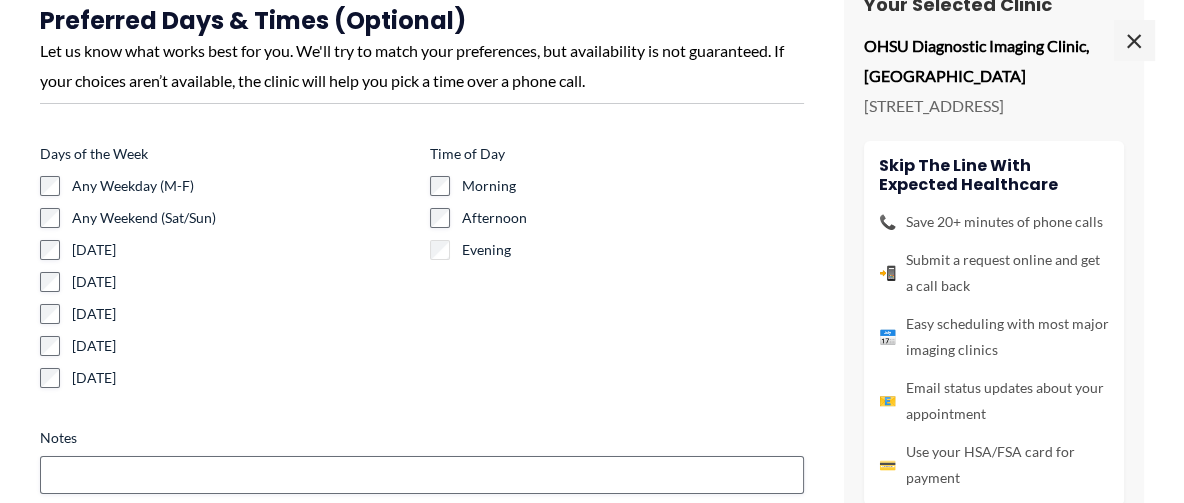 scroll, scrollTop: 630, scrollLeft: 0, axis: vertical 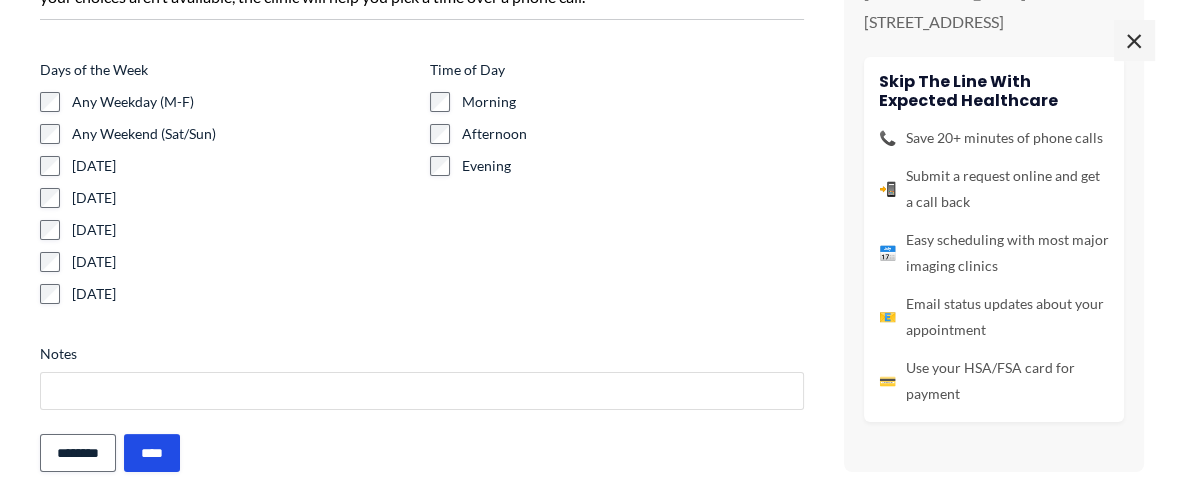 click on "Notes" at bounding box center (422, 391) 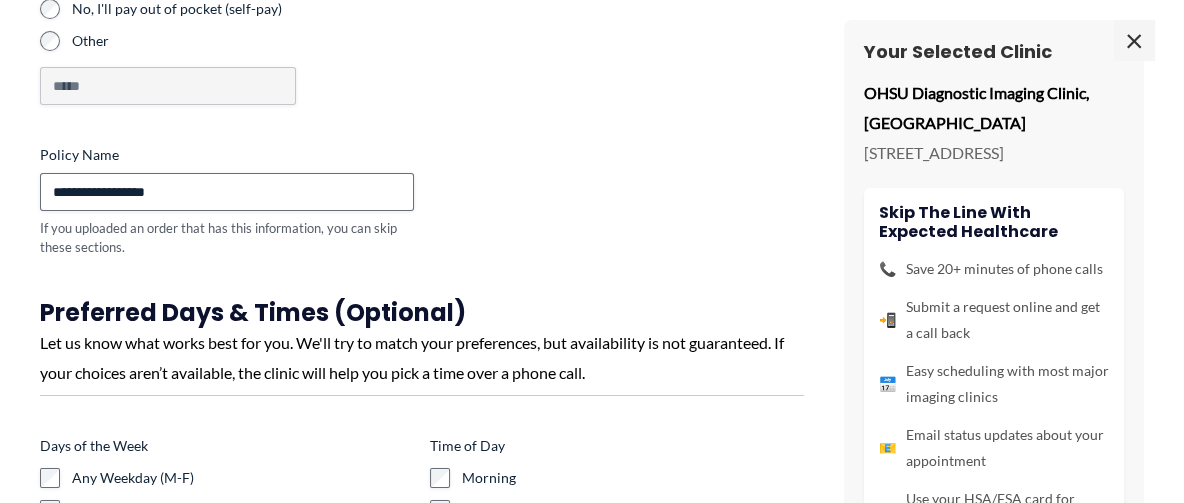 scroll, scrollTop: 193, scrollLeft: 0, axis: vertical 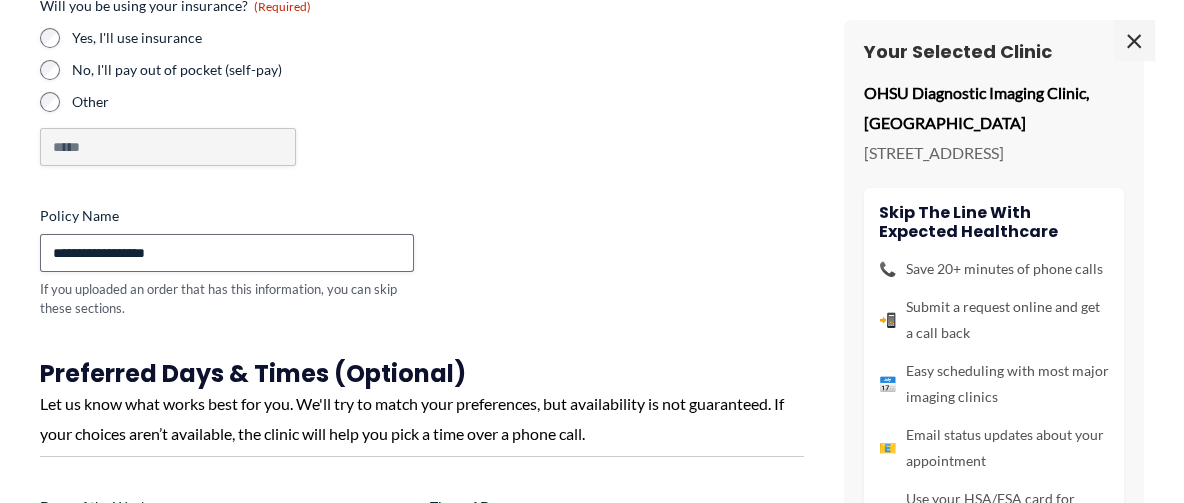 type on "**********" 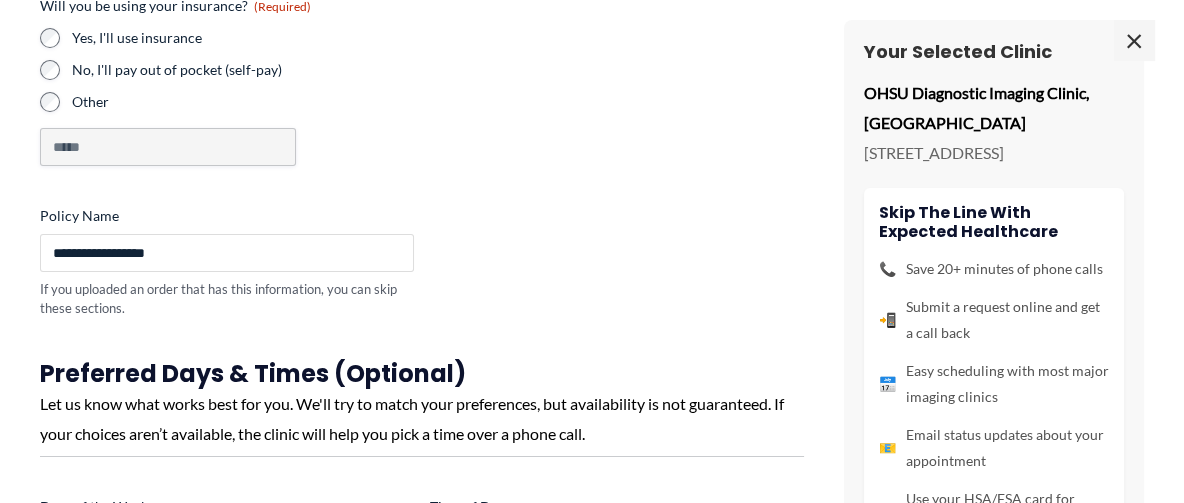 click on "**********" at bounding box center [227, 253] 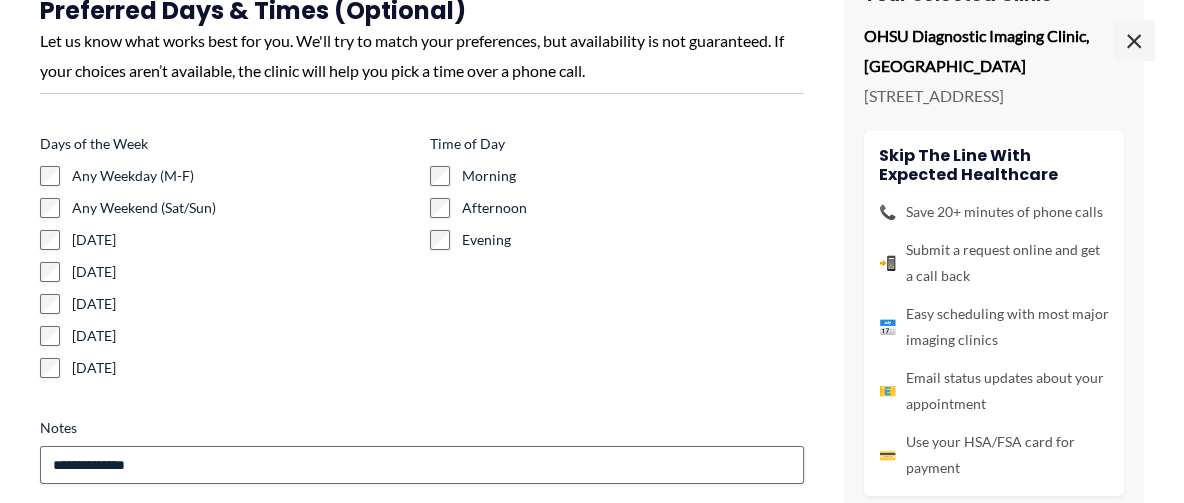 scroll, scrollTop: 630, scrollLeft: 0, axis: vertical 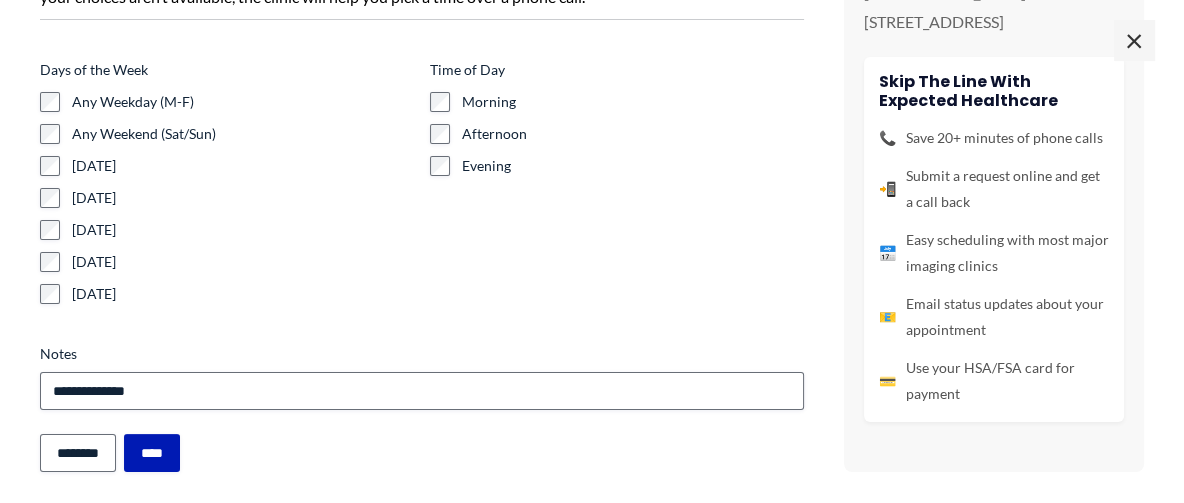 type on "**********" 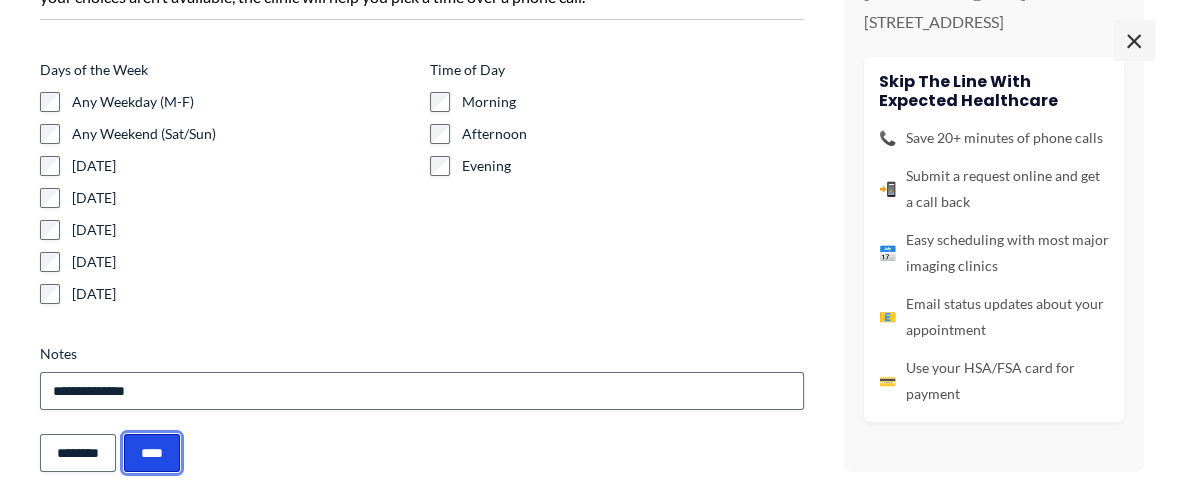 click on "****" at bounding box center (152, 453) 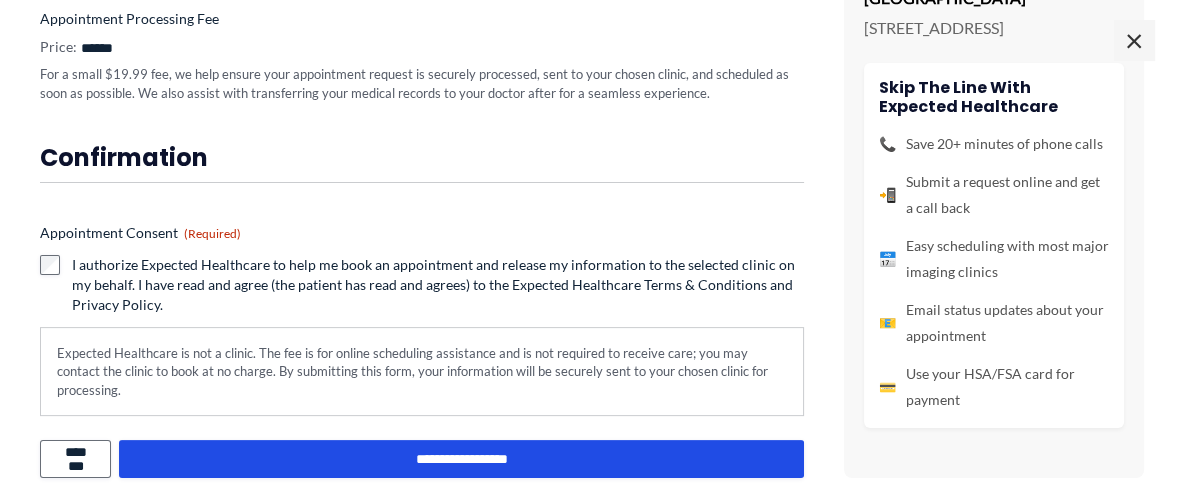 scroll, scrollTop: 618, scrollLeft: 0, axis: vertical 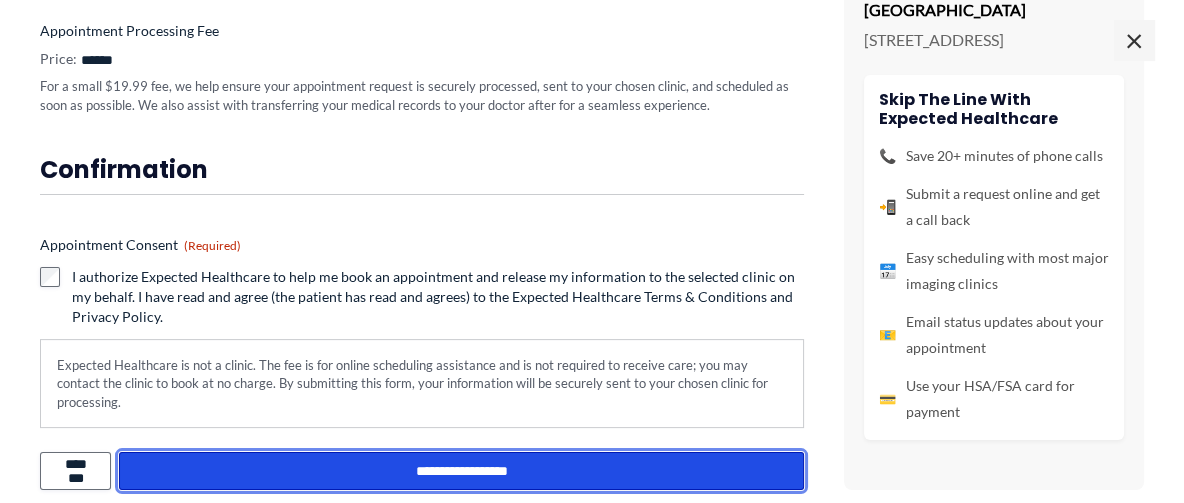 click on "**********" at bounding box center (461, 471) 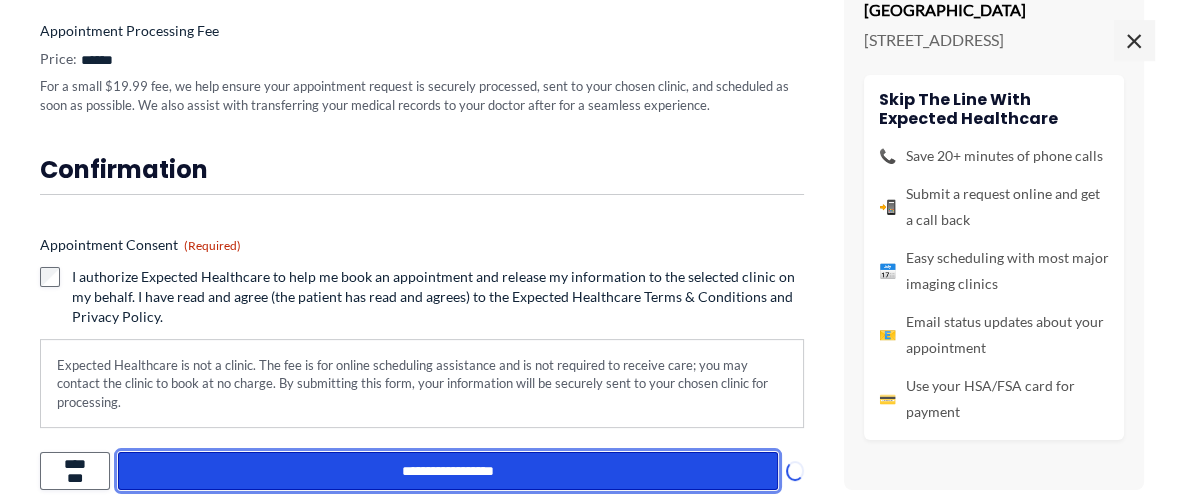 scroll, scrollTop: 691, scrollLeft: 0, axis: vertical 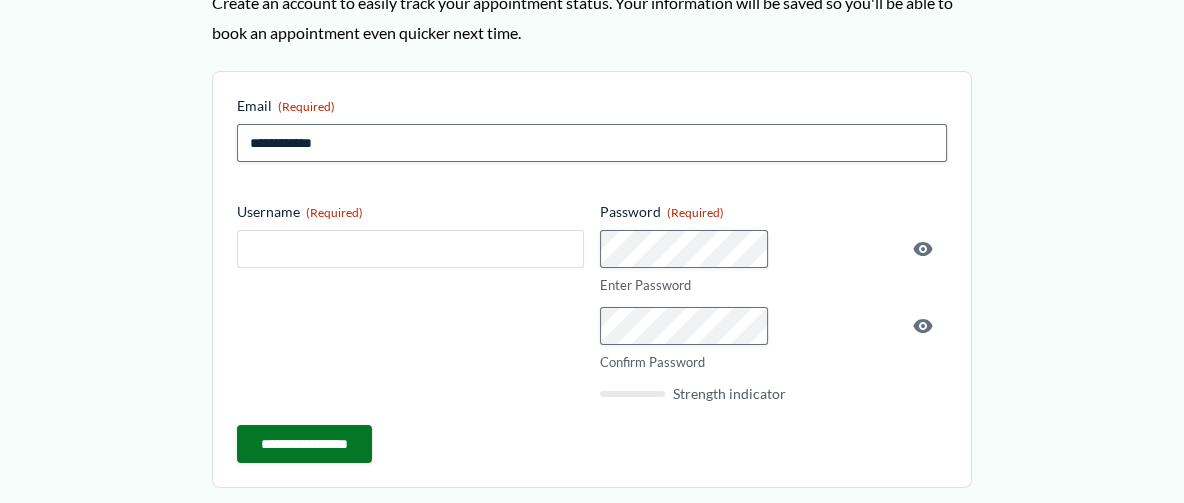 click on "Username (Required)" at bounding box center (410, 249) 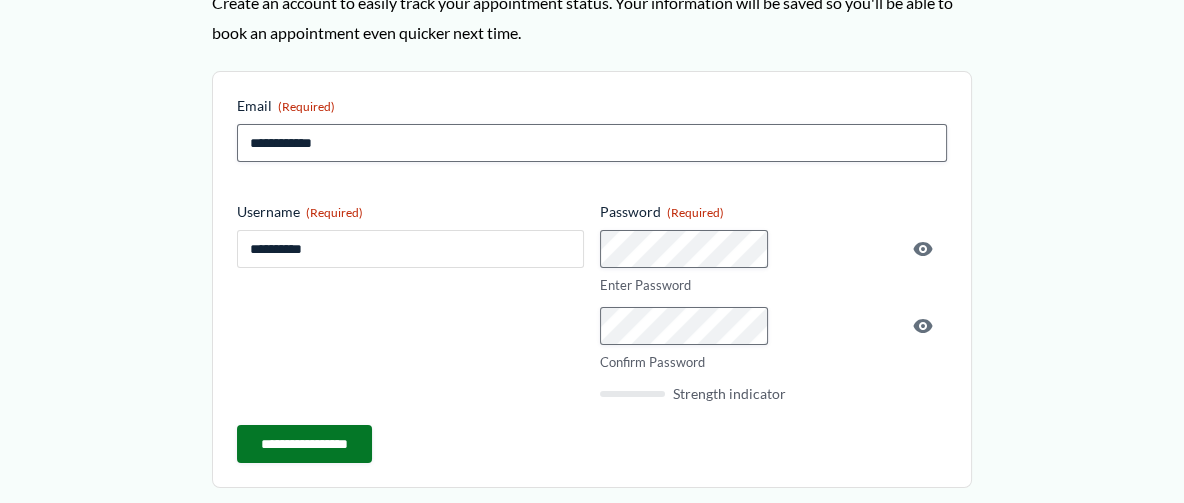 type on "**********" 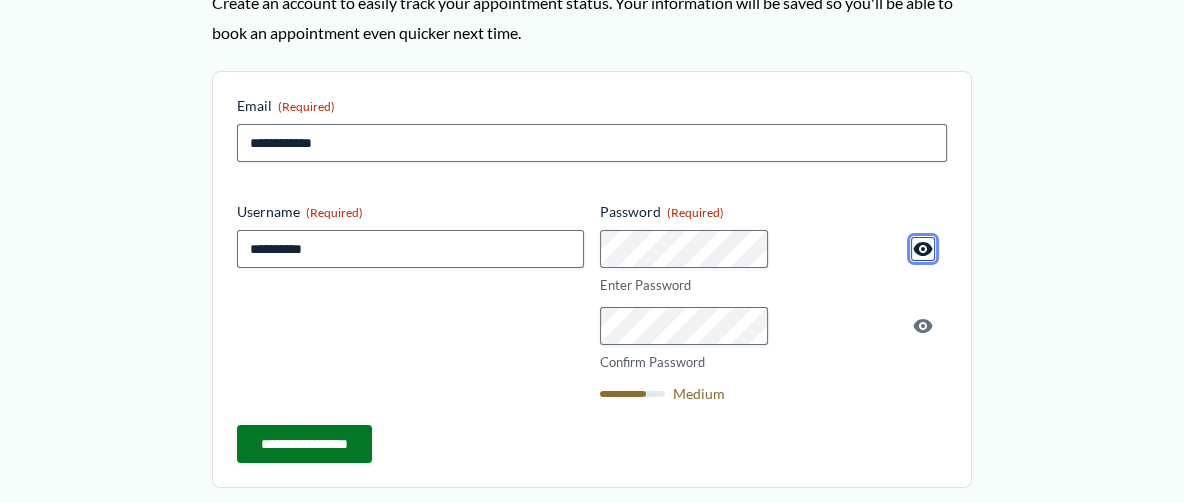click at bounding box center [923, 249] 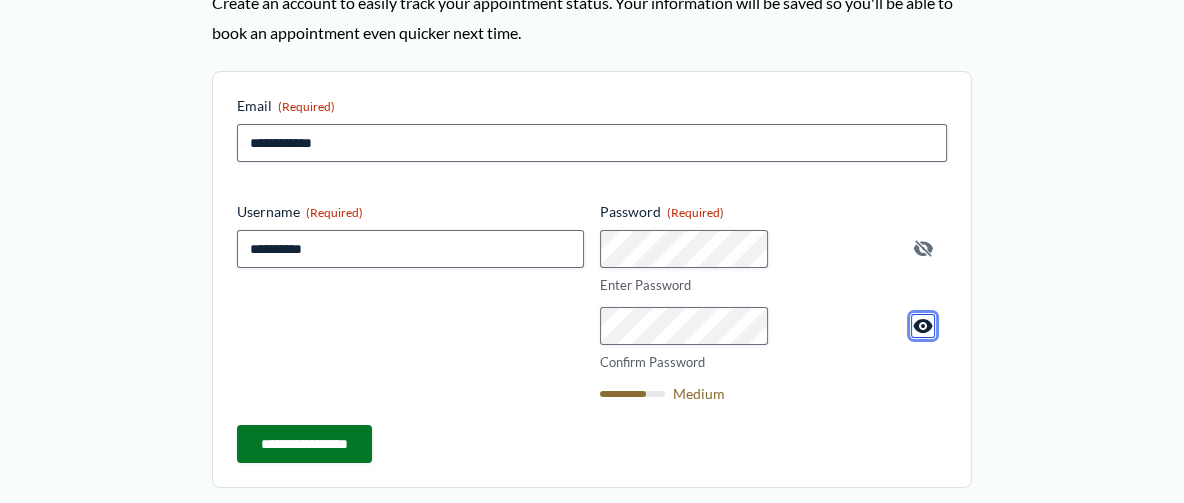 click at bounding box center (923, 326) 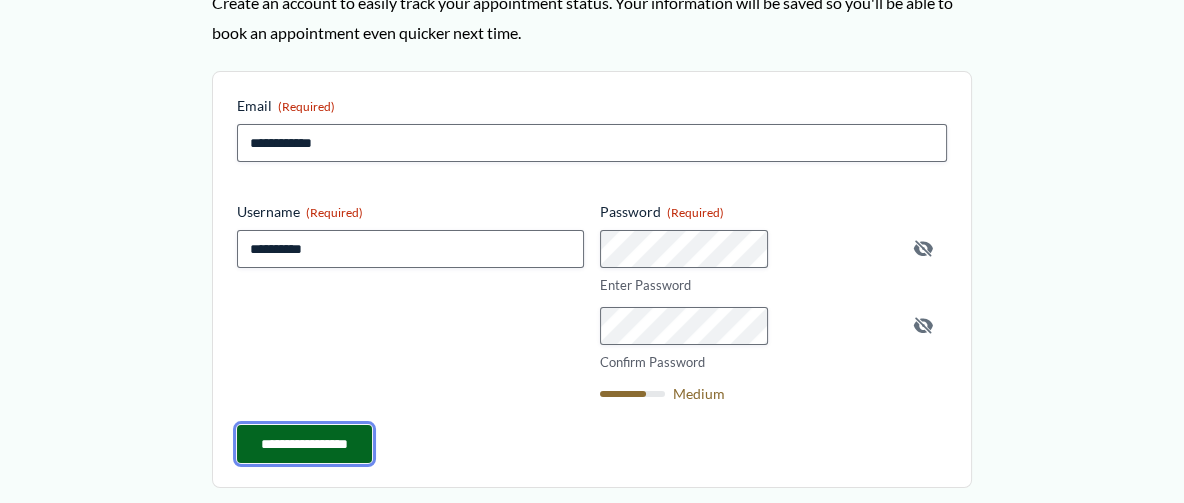 click on "**********" at bounding box center [304, 444] 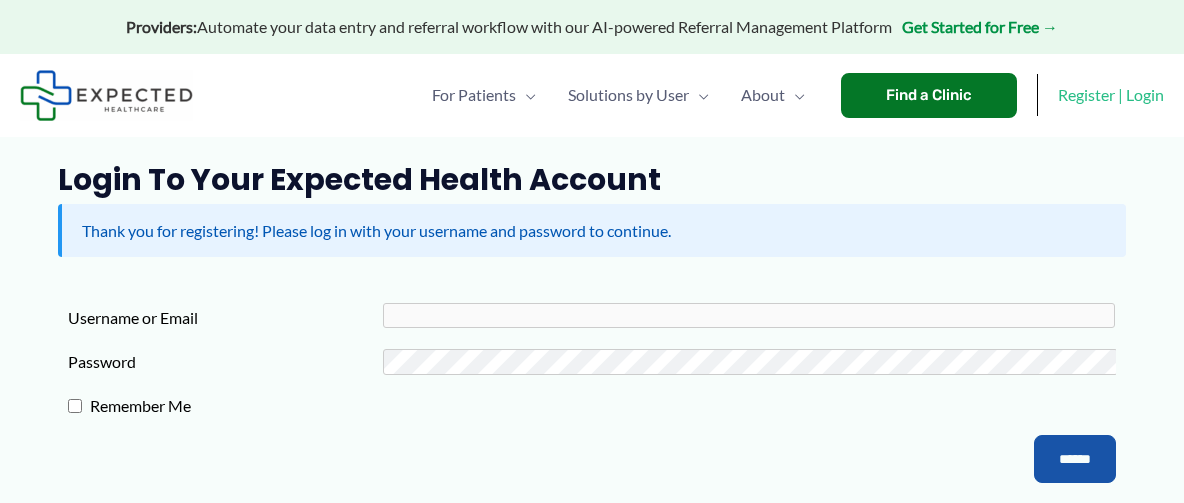scroll, scrollTop: 0, scrollLeft: 0, axis: both 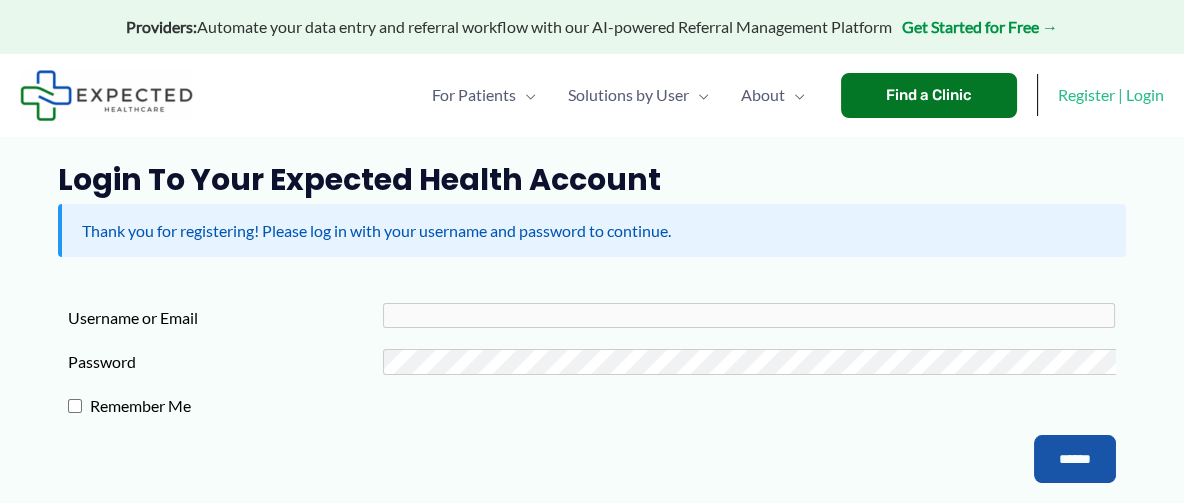 click on "Login to Your Expected Health Account" at bounding box center [591, 180] 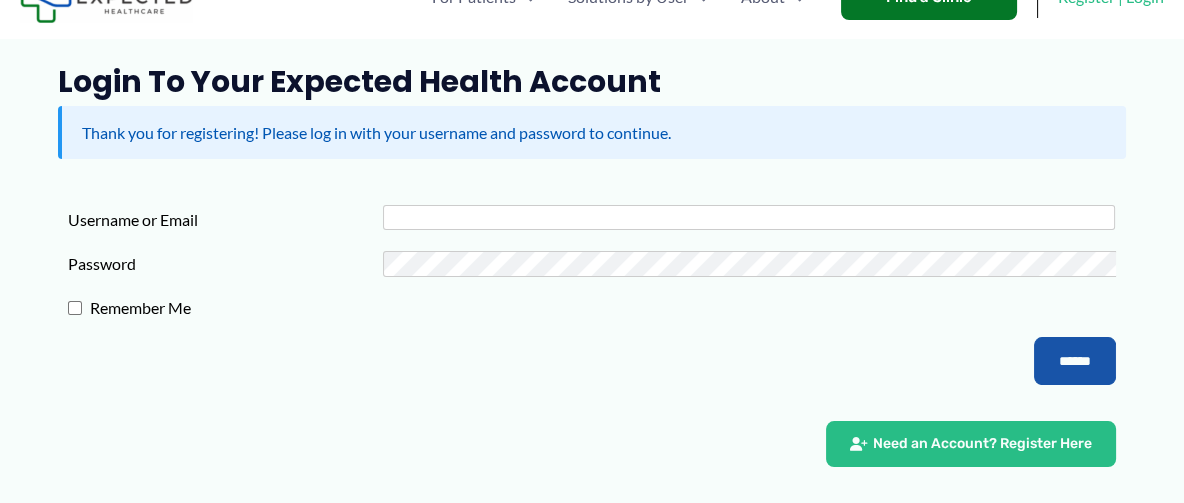 click on "Username or Email" at bounding box center [749, 217] 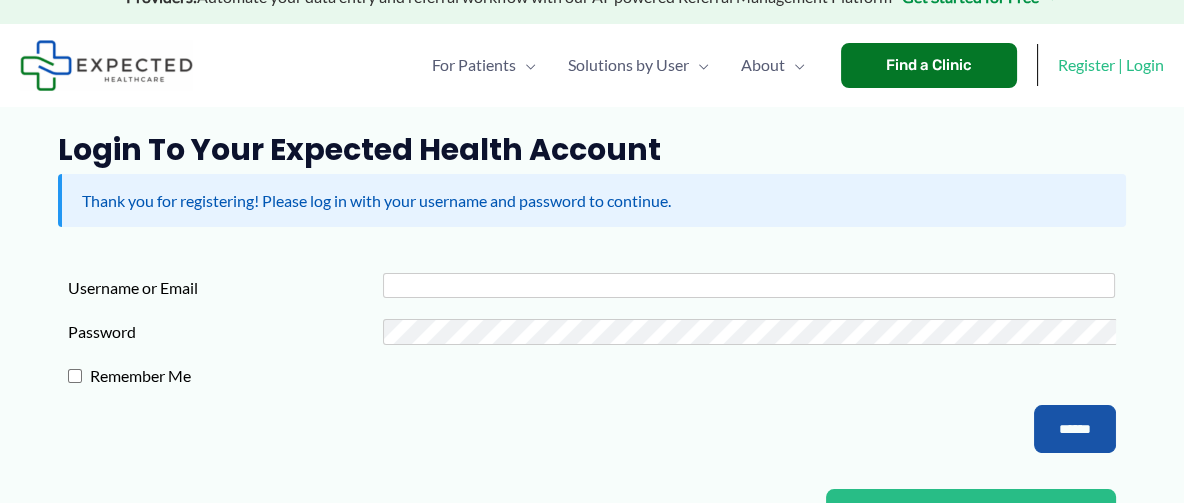 scroll, scrollTop: 0, scrollLeft: 0, axis: both 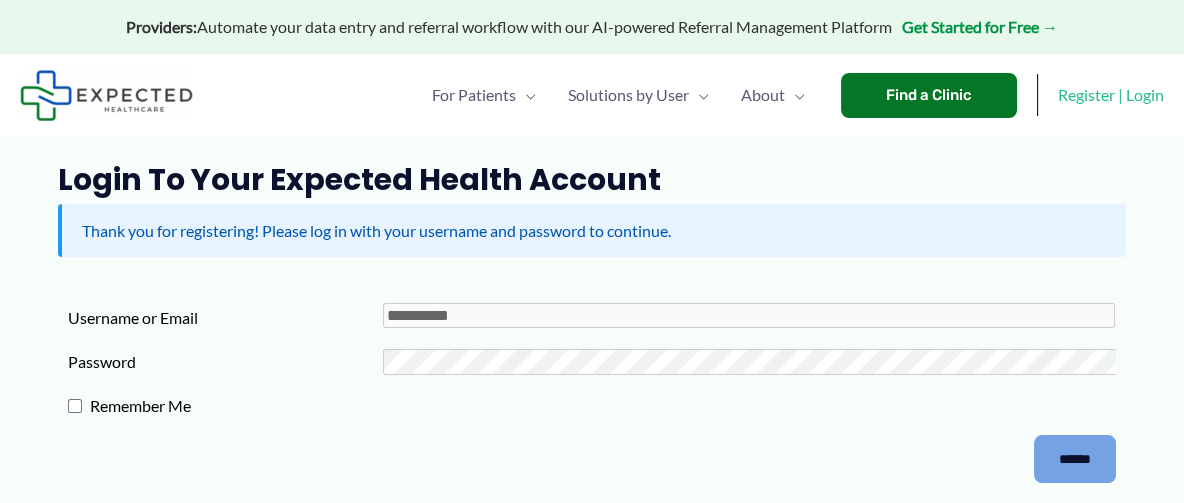 click on "******" at bounding box center (1075, 459) 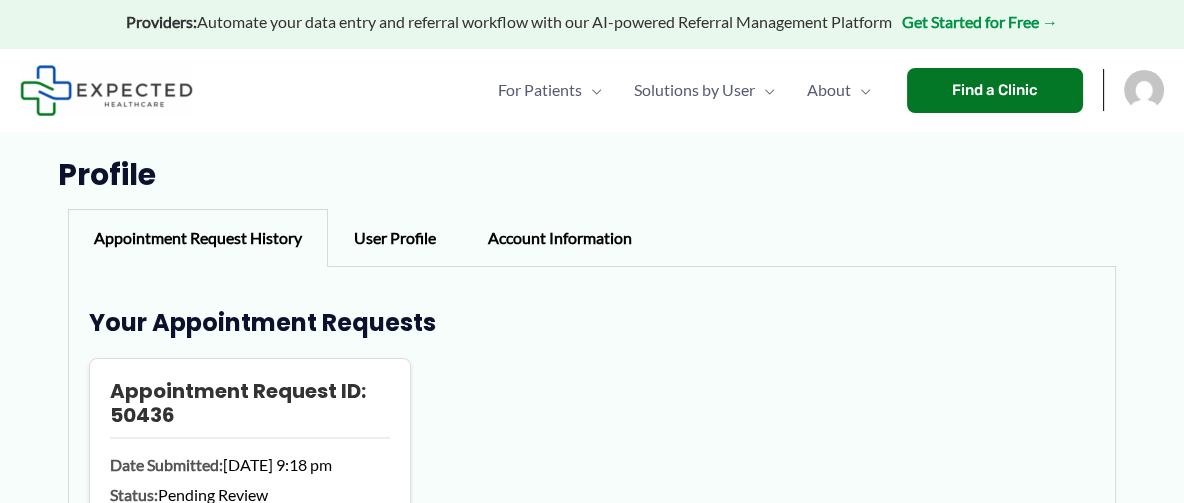 scroll, scrollTop: 0, scrollLeft: 0, axis: both 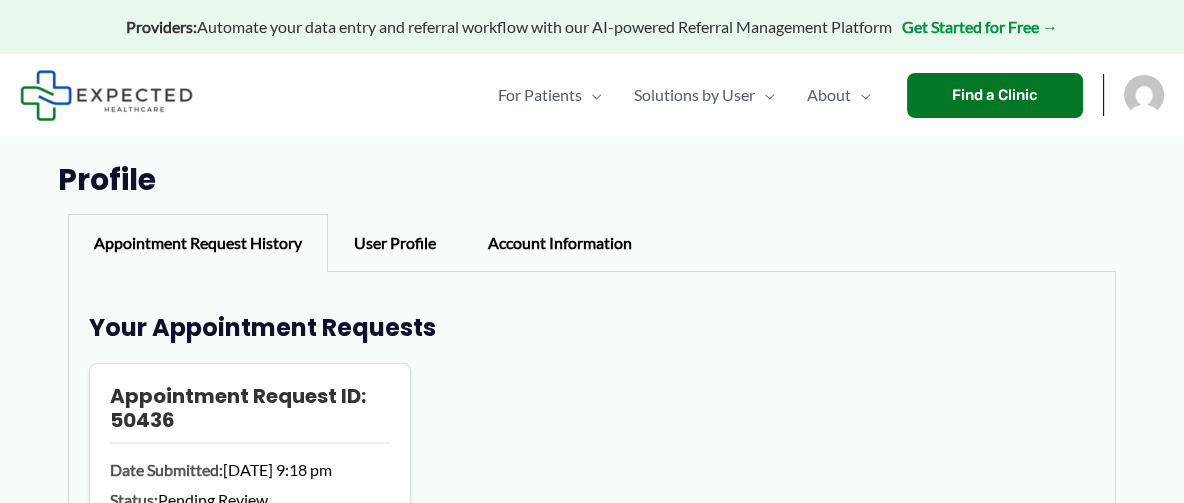 click on "User Profile" at bounding box center (395, 243) 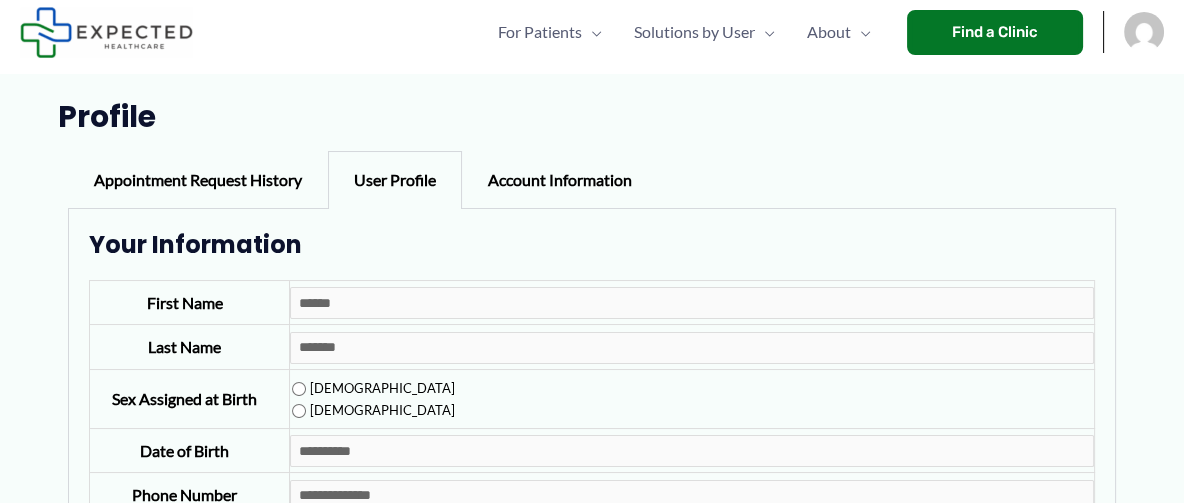 scroll, scrollTop: 98, scrollLeft: 0, axis: vertical 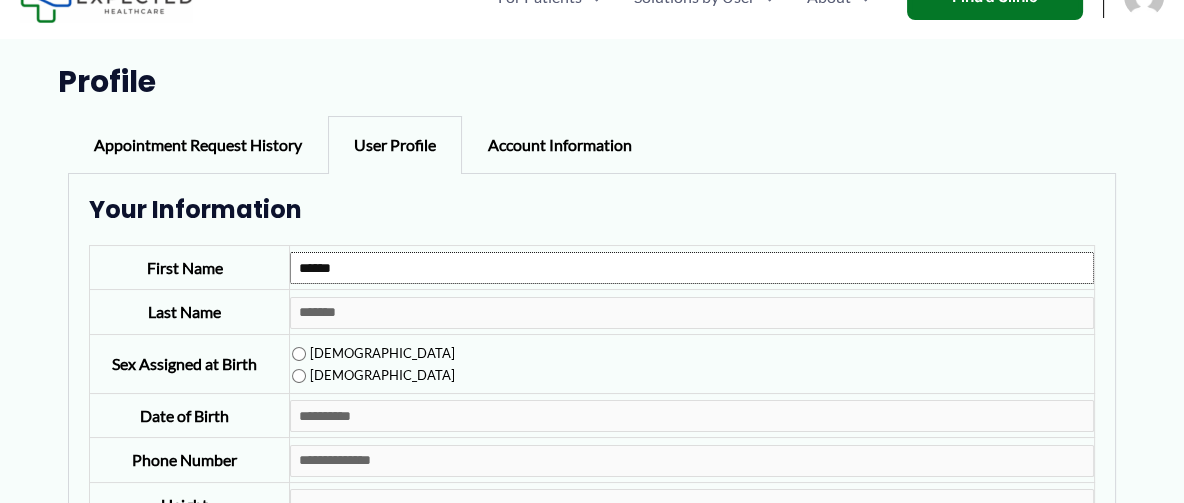 click on "******" at bounding box center [691, 268] 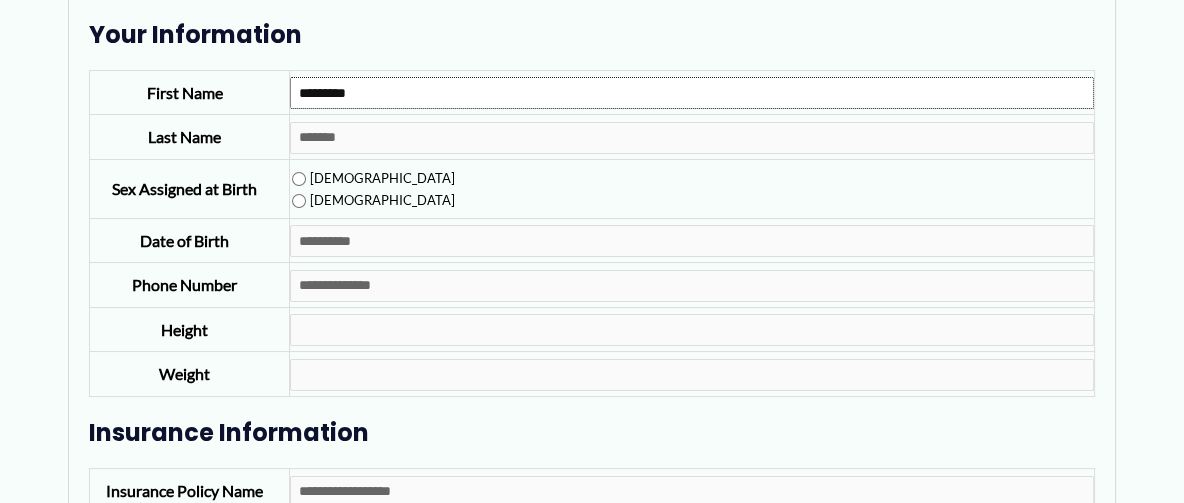 scroll, scrollTop: 296, scrollLeft: 0, axis: vertical 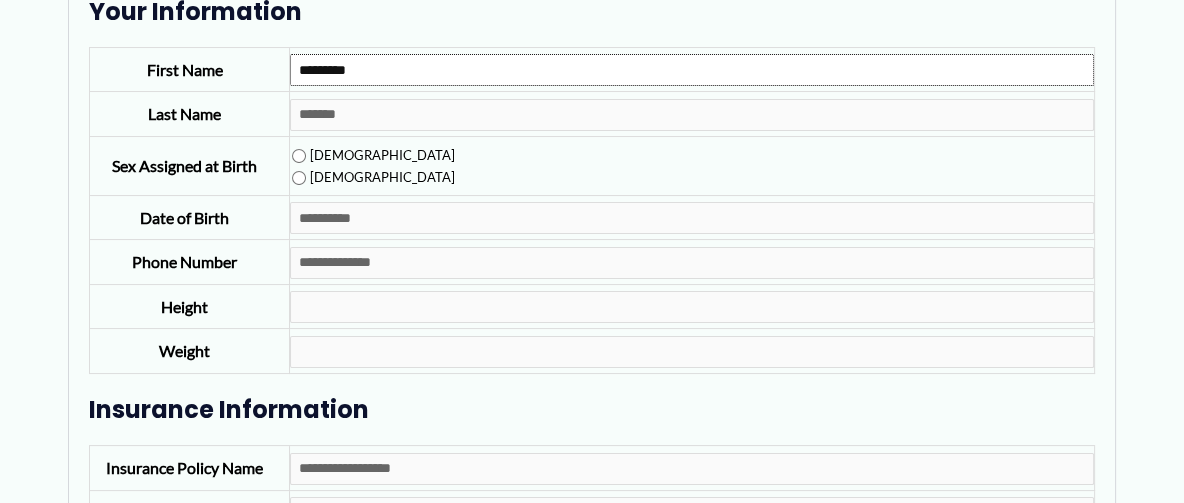 type on "*********" 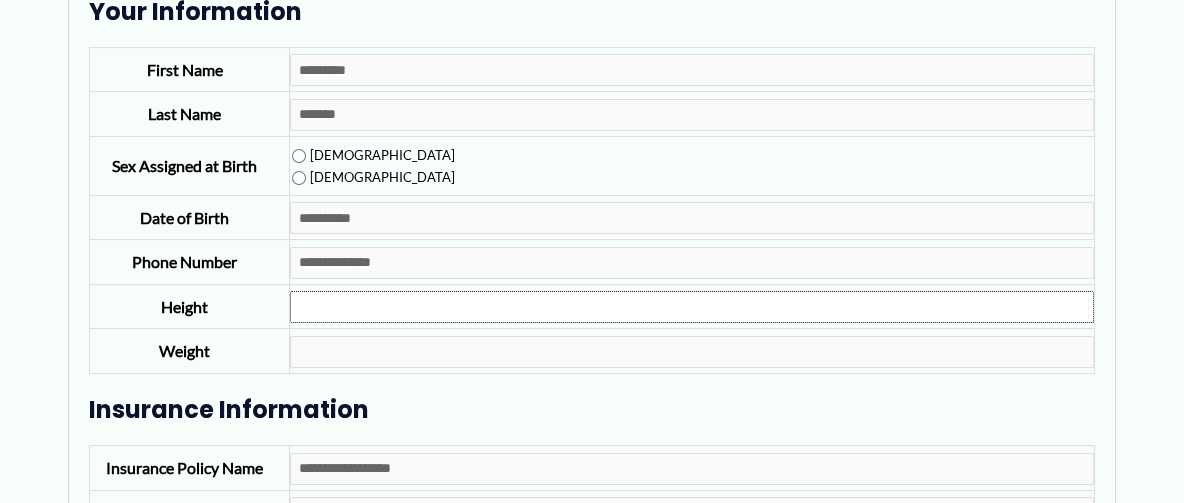 click on "Height" at bounding box center (691, 307) 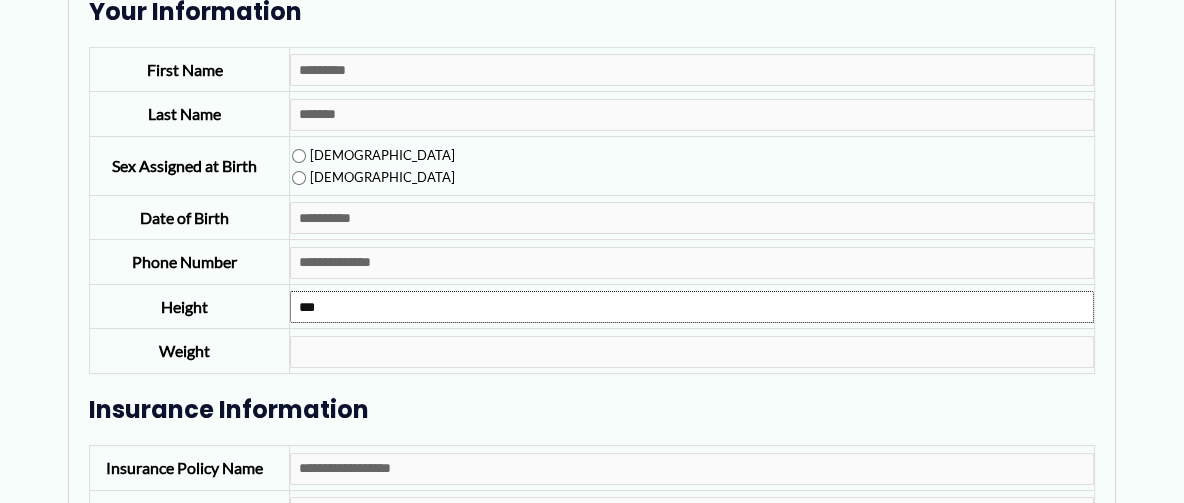type on "***" 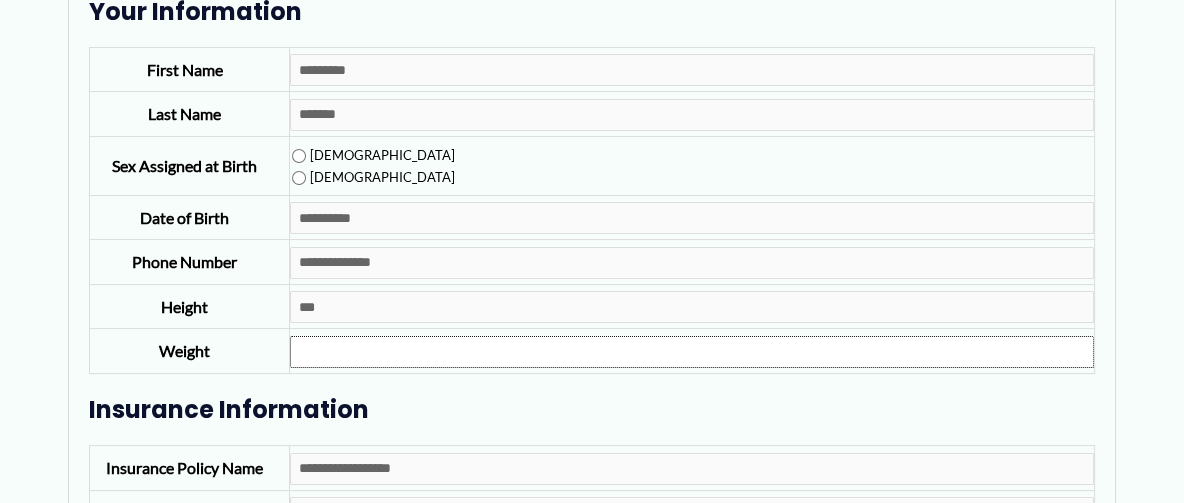 click on "Weight" at bounding box center [691, 352] 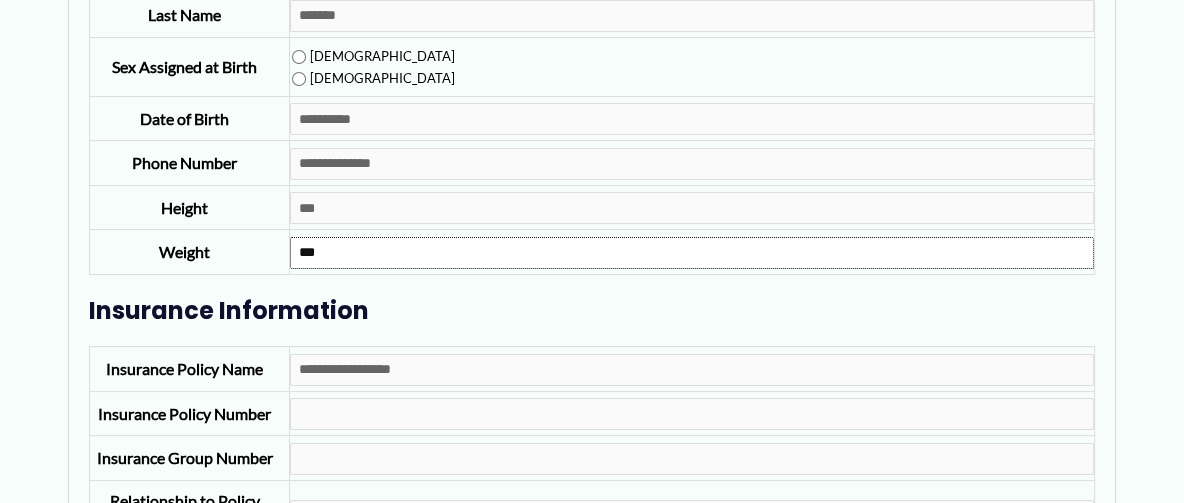 scroll, scrollTop: 494, scrollLeft: 0, axis: vertical 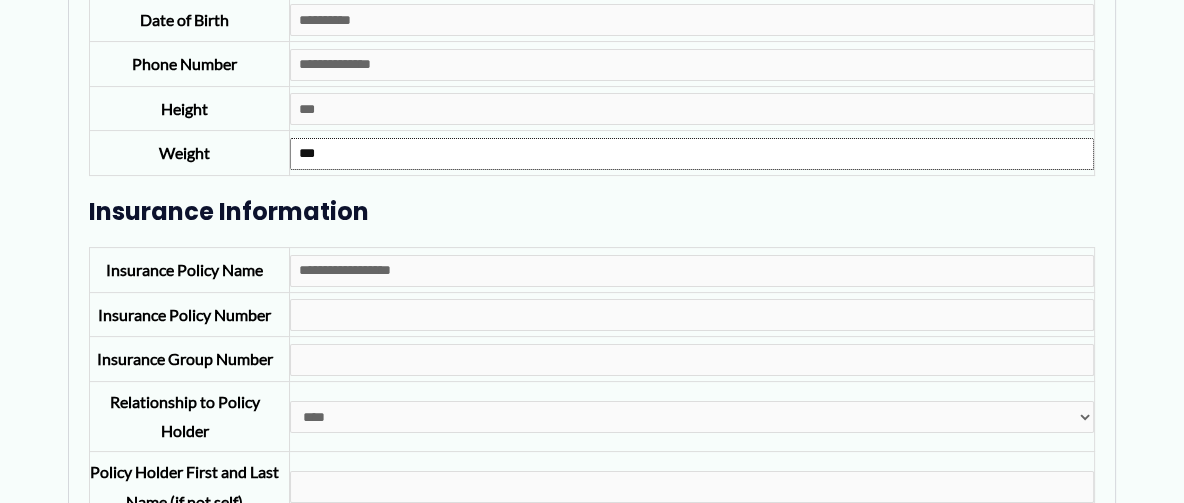 type on "***" 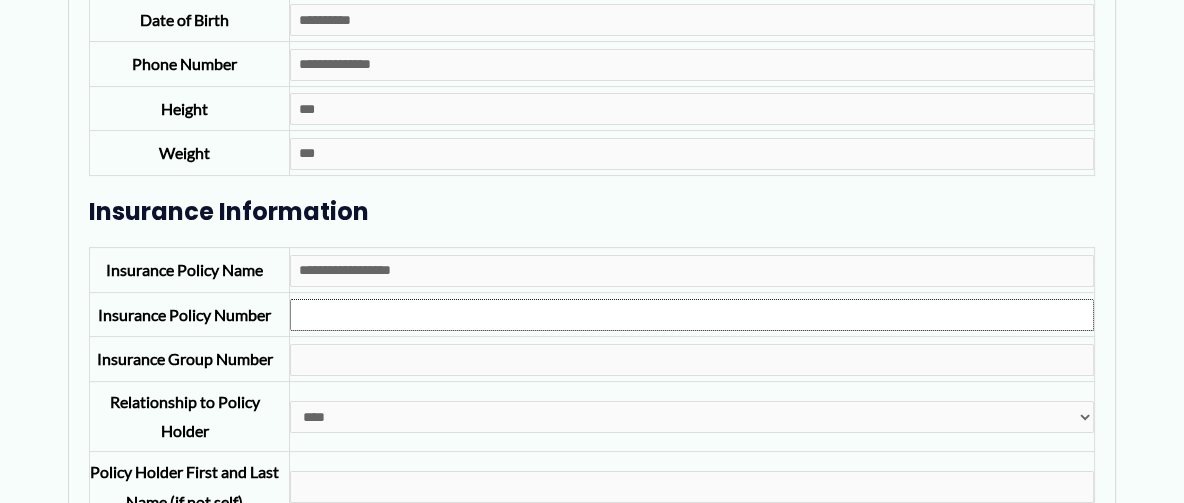 click on "Insurance Policy Number" at bounding box center (691, 315) 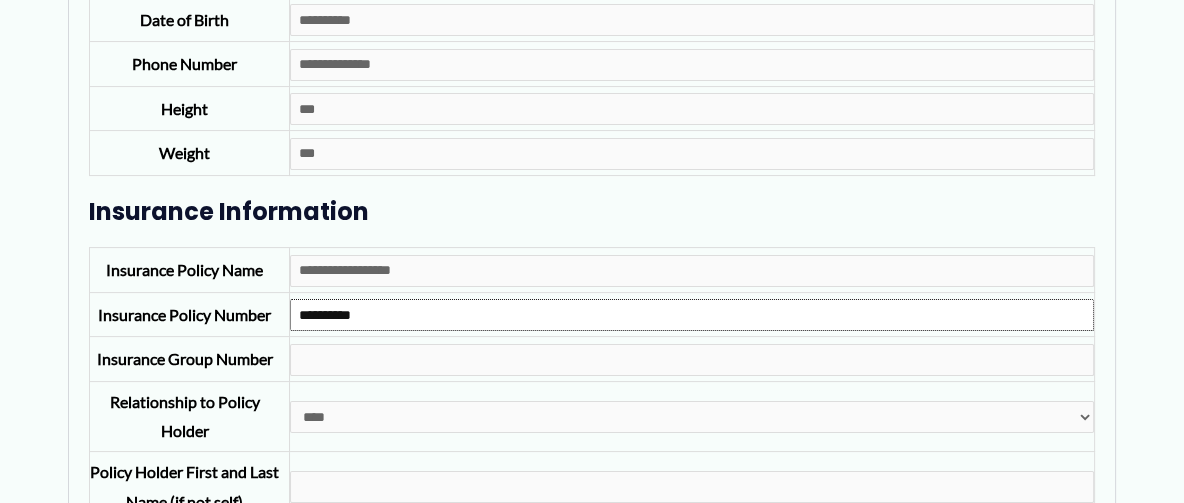 type on "**********" 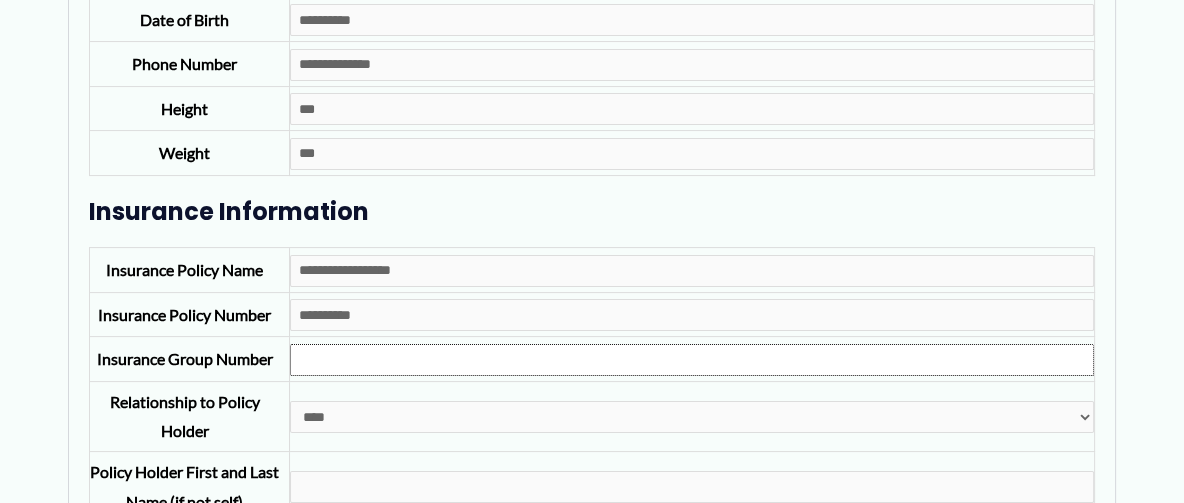 click on "Insurance Group Number" at bounding box center (691, 360) 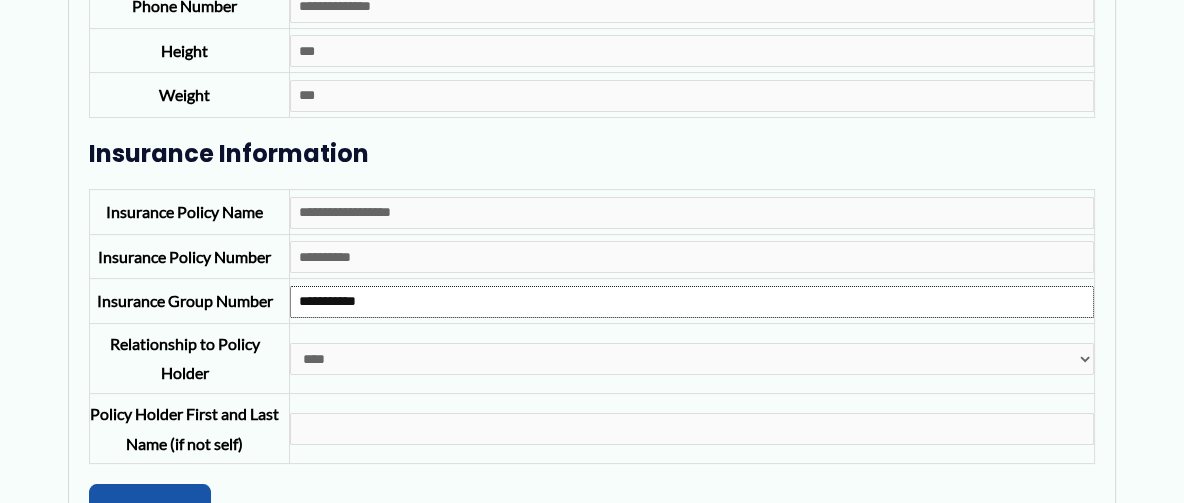 scroll, scrollTop: 592, scrollLeft: 0, axis: vertical 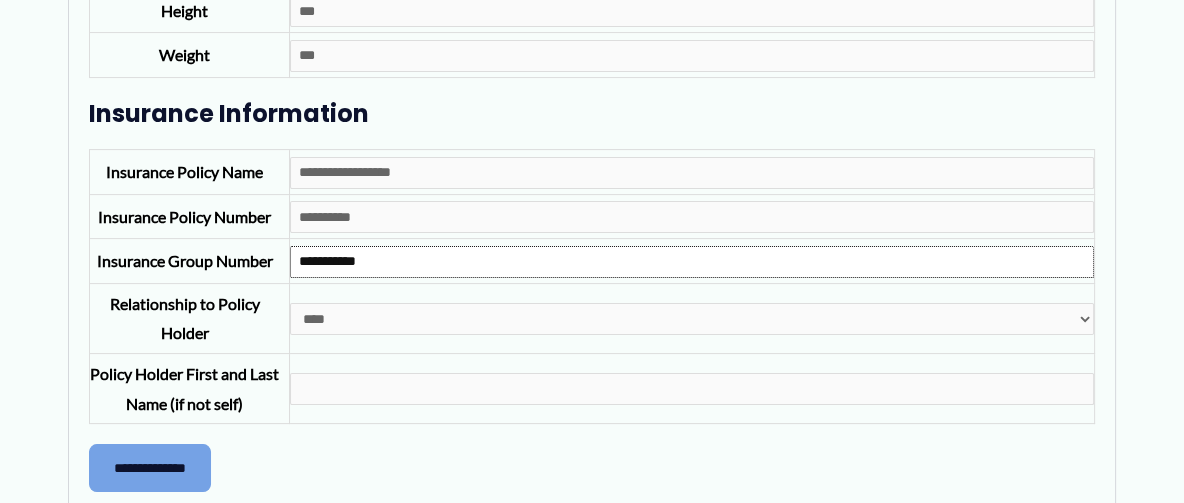 type on "**********" 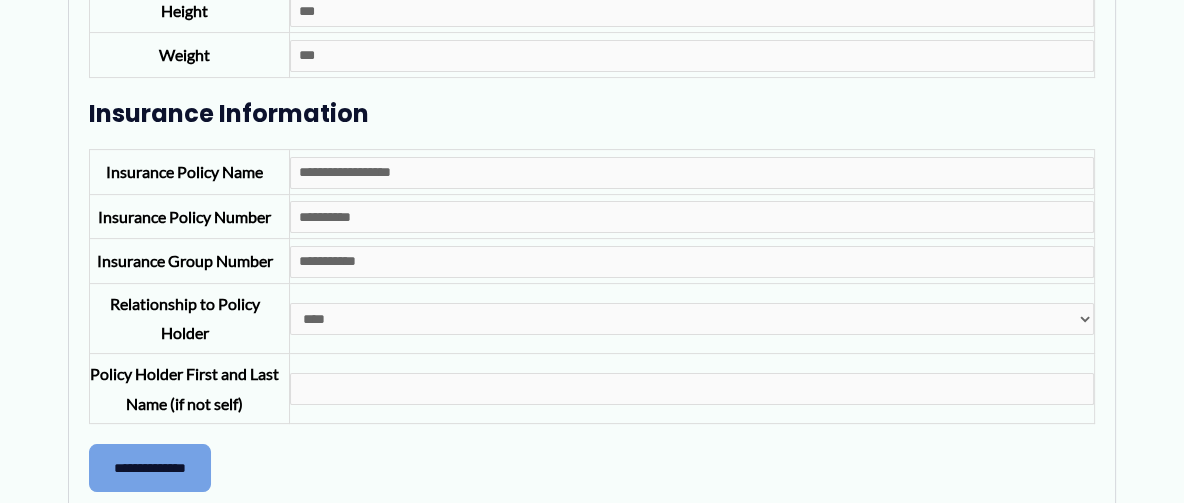 click on "**********" at bounding box center [150, 468] 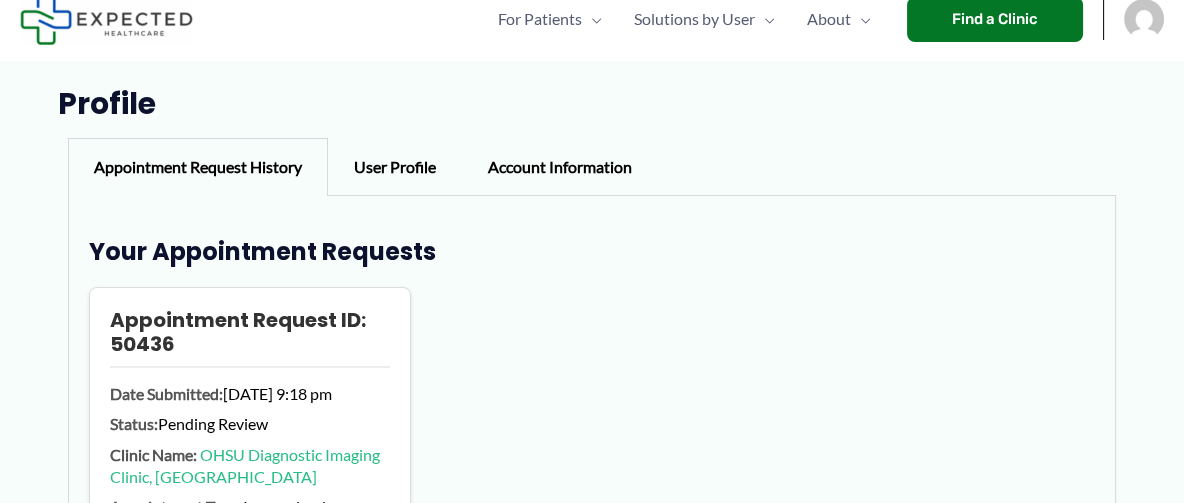 scroll, scrollTop: 0, scrollLeft: 0, axis: both 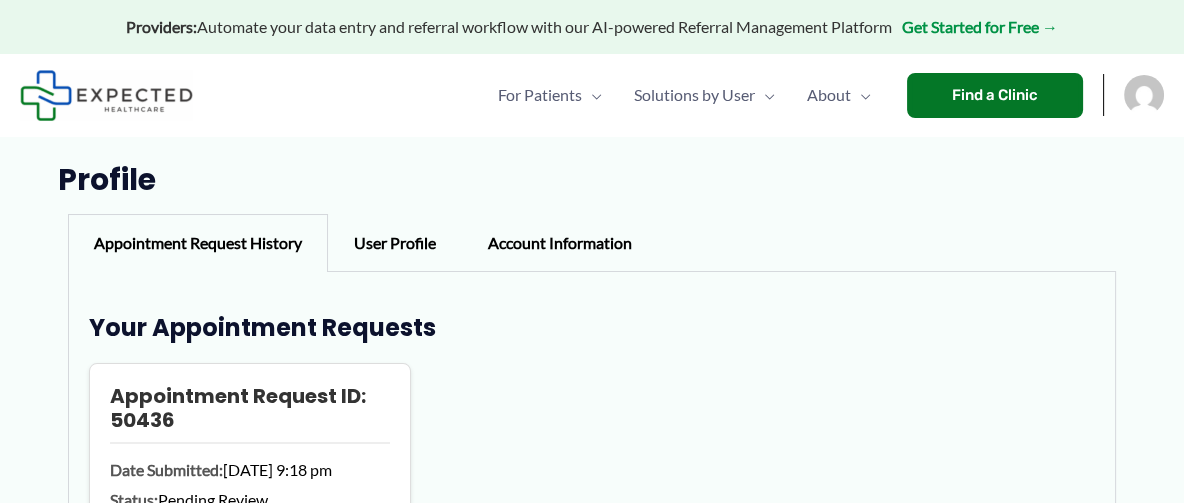 click on "Account Information" at bounding box center [560, 243] 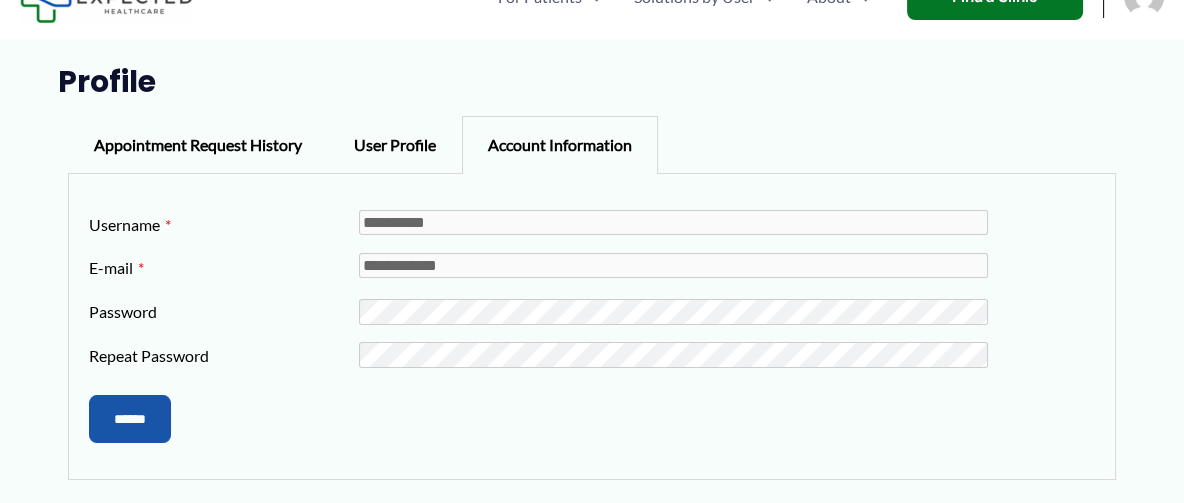 scroll, scrollTop: 197, scrollLeft: 0, axis: vertical 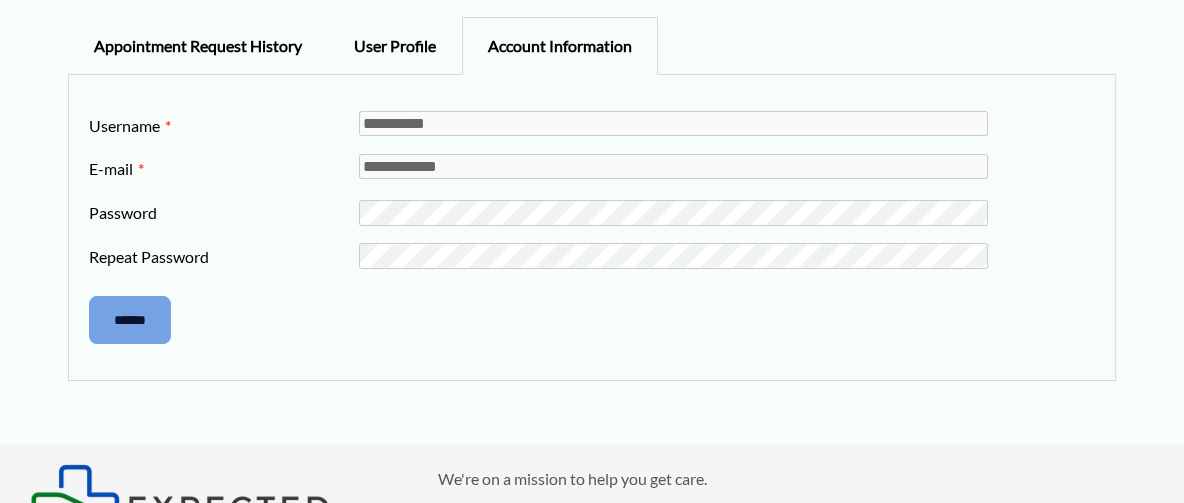 click on "******" at bounding box center (130, 320) 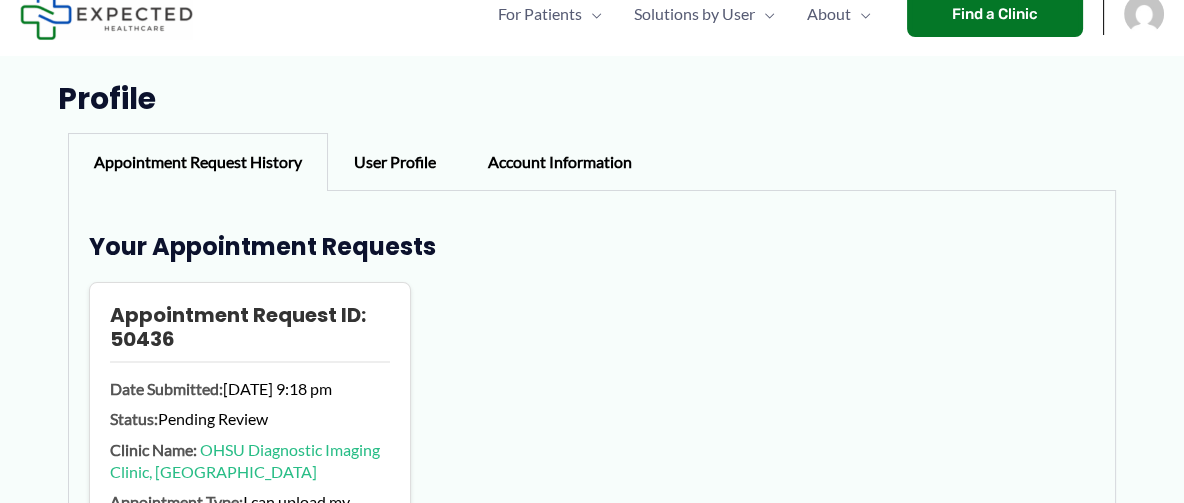 scroll, scrollTop: 0, scrollLeft: 0, axis: both 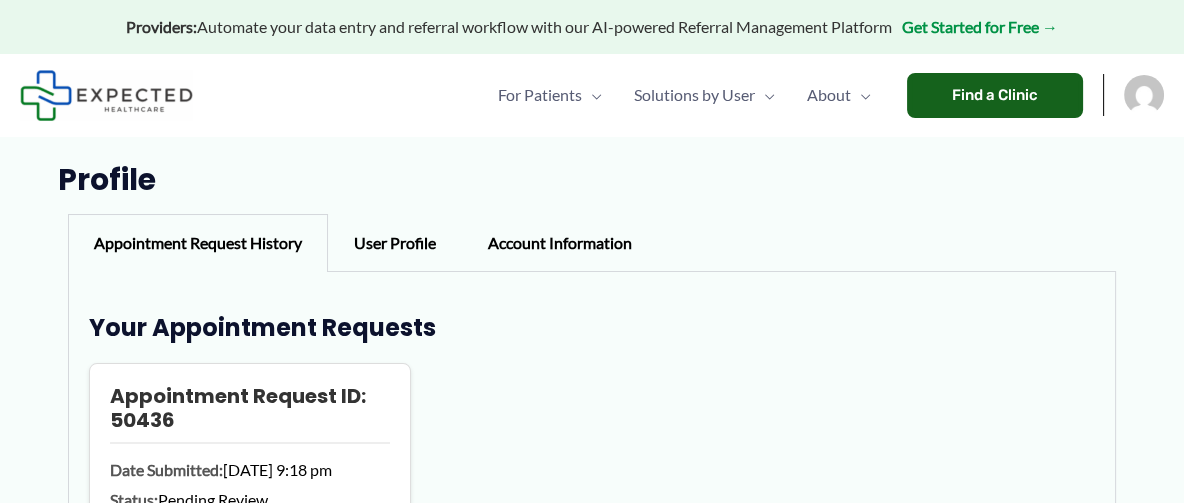 click on "Find a Clinic" at bounding box center [995, 95] 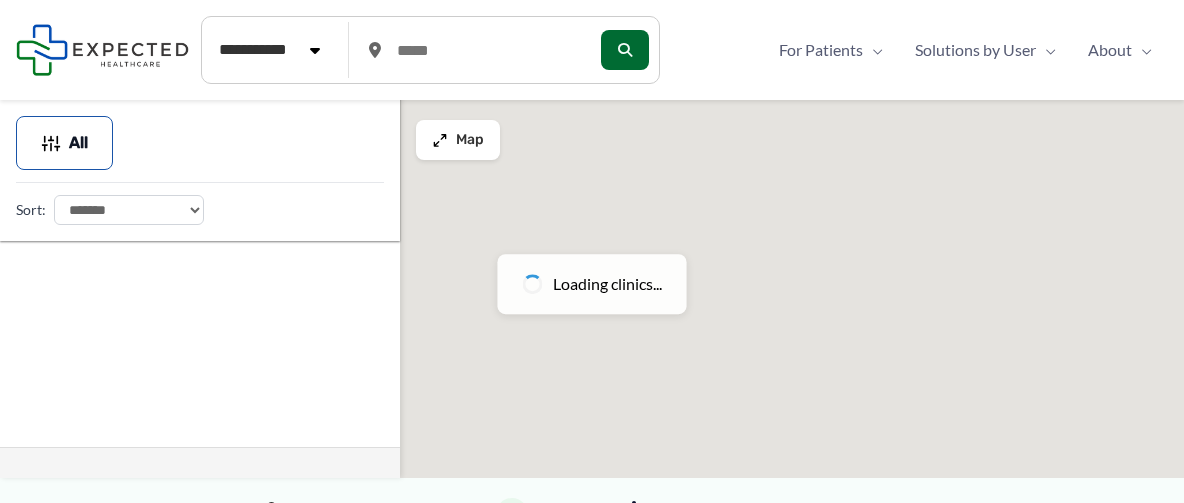 scroll, scrollTop: 0, scrollLeft: 0, axis: both 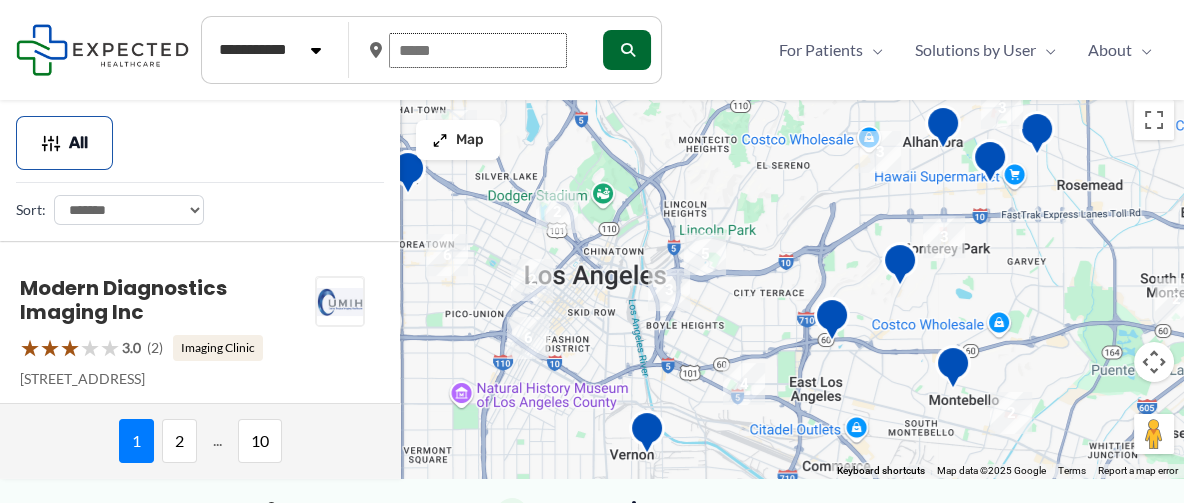drag, startPoint x: 459, startPoint y: 41, endPoint x: 397, endPoint y: 55, distance: 63.560993 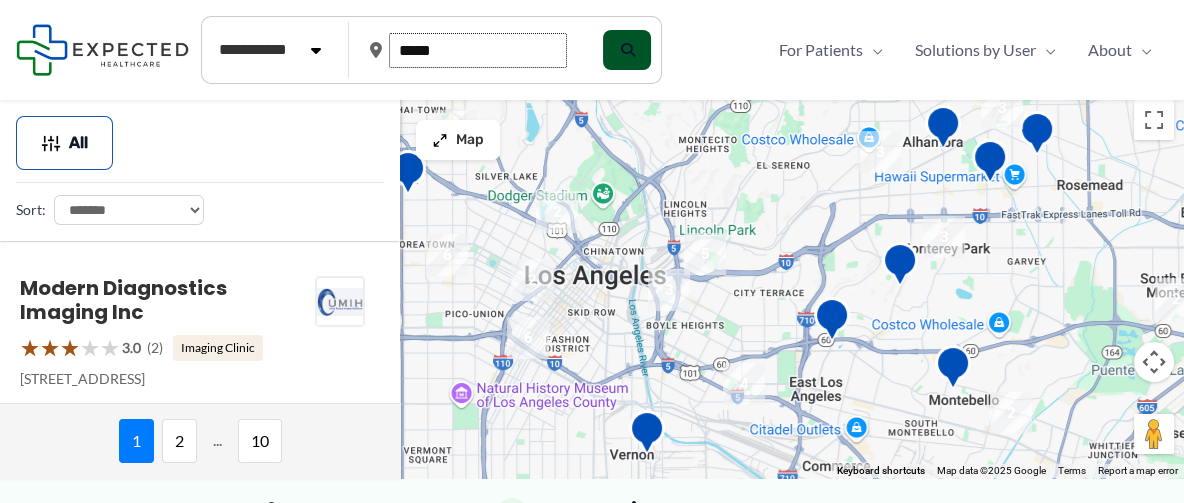 type on "*****" 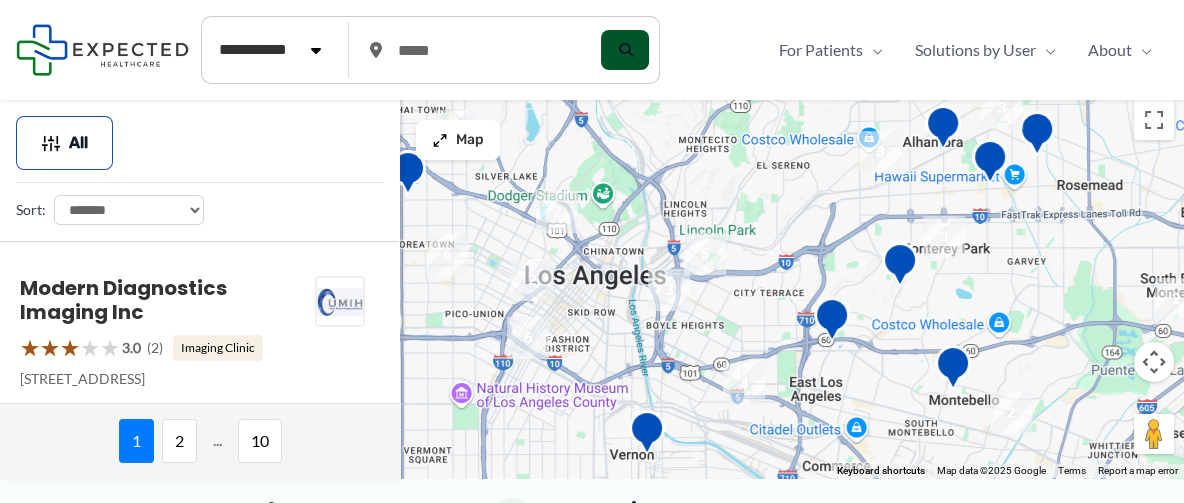 click at bounding box center (625, 50) 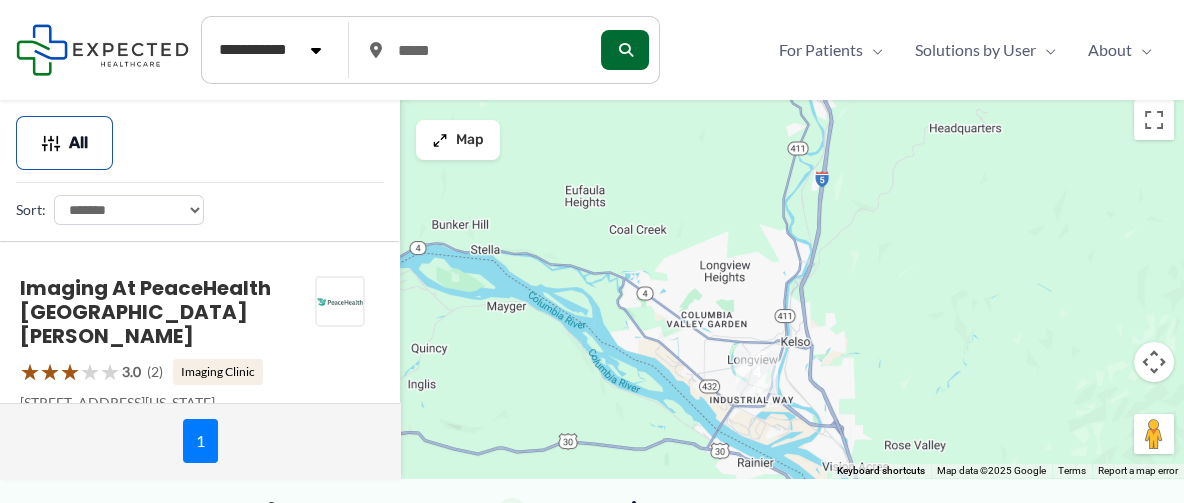 drag, startPoint x: 660, startPoint y: 345, endPoint x: 630, endPoint y: 261, distance: 89.19641 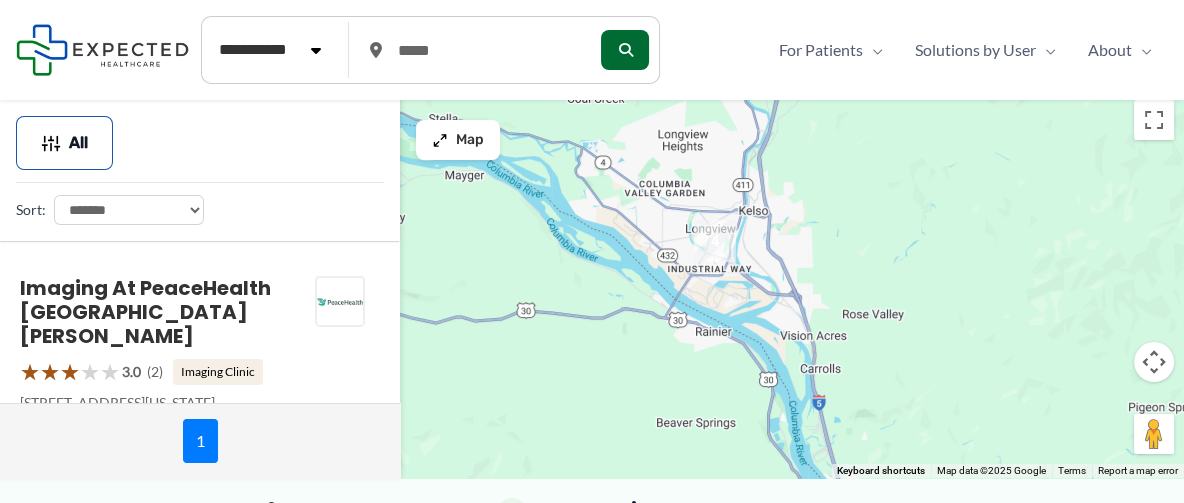 drag, startPoint x: 702, startPoint y: 329, endPoint x: 660, endPoint y: 198, distance: 137.56816 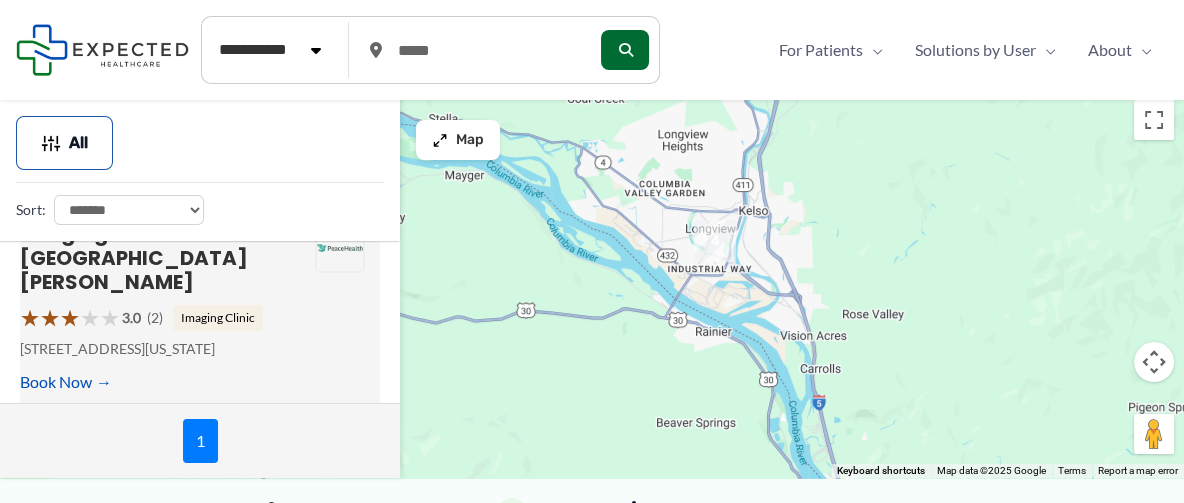scroll, scrollTop: 0, scrollLeft: 0, axis: both 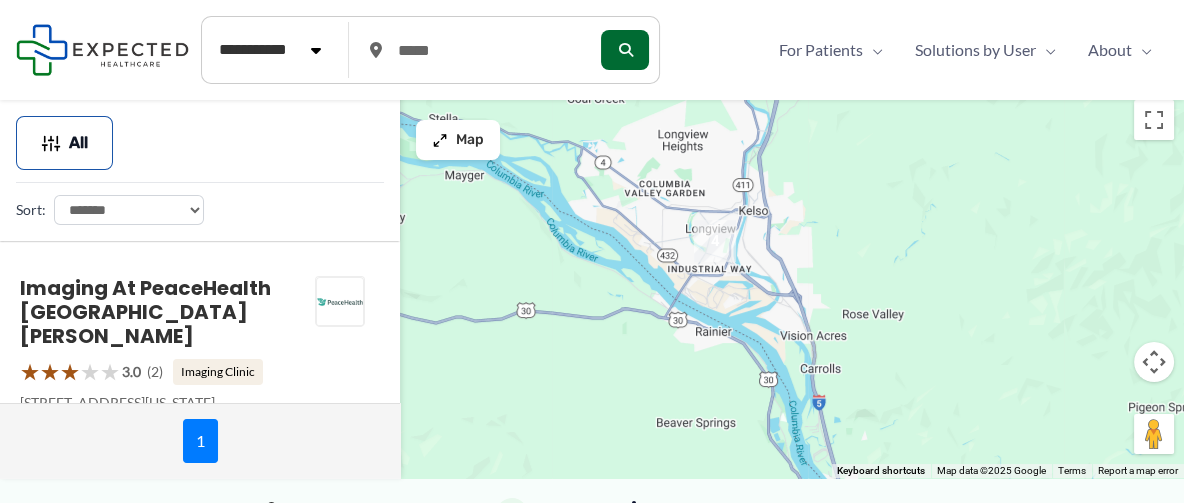 click on "1" at bounding box center (200, 441) 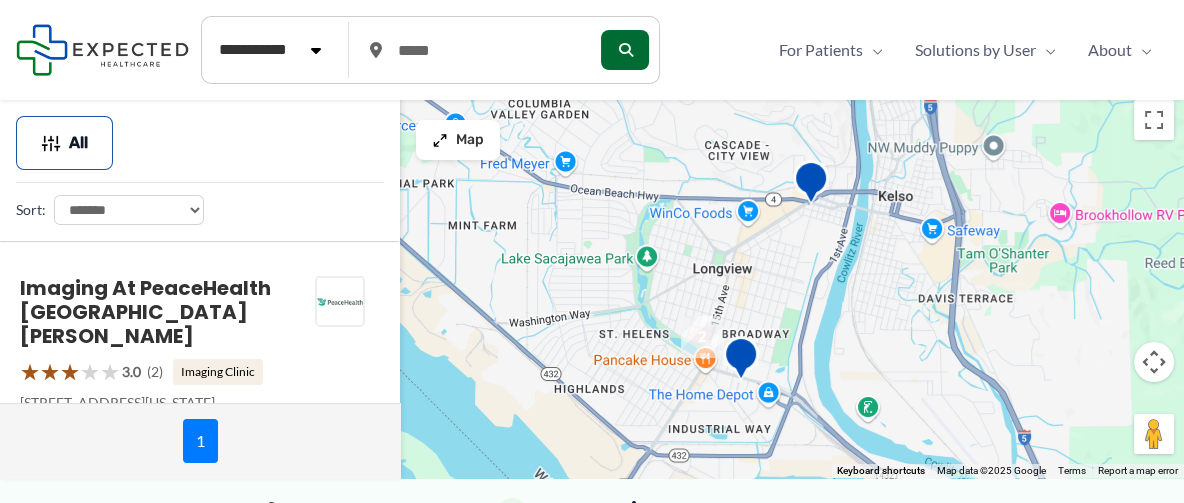 drag, startPoint x: 696, startPoint y: 281, endPoint x: 858, endPoint y: 294, distance: 162.52077 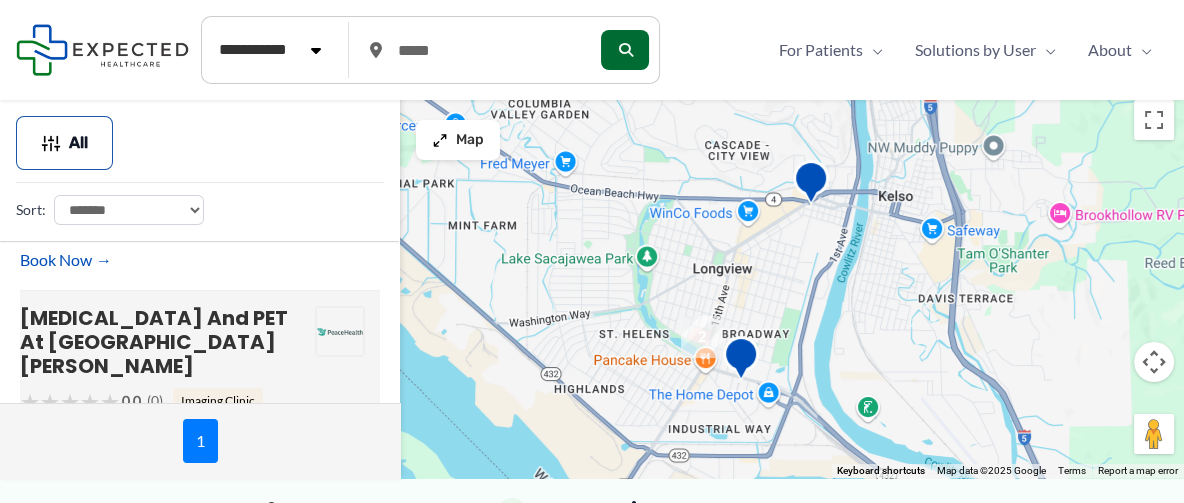 scroll, scrollTop: 546, scrollLeft: 0, axis: vertical 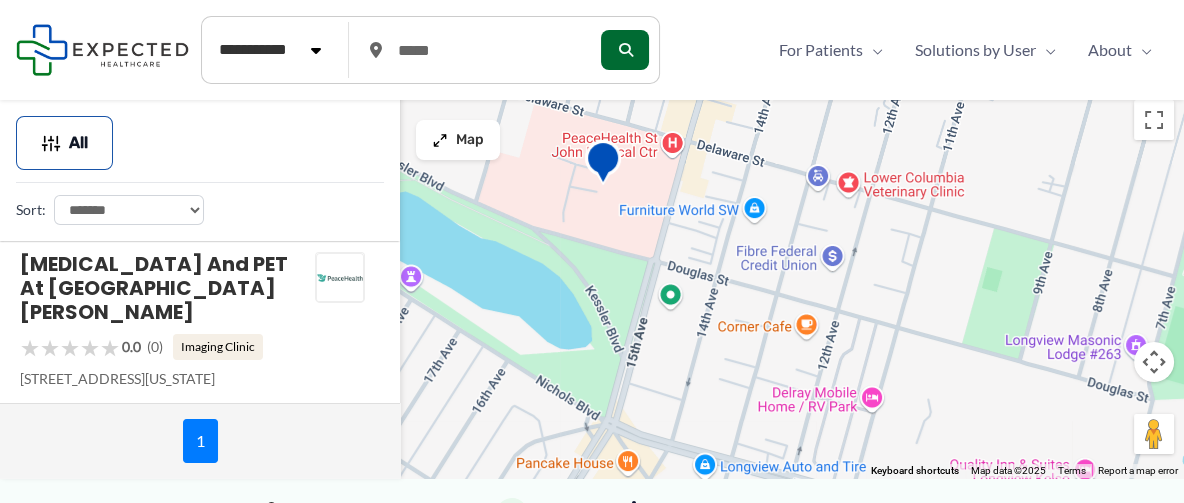 drag, startPoint x: 746, startPoint y: 290, endPoint x: 715, endPoint y: 378, distance: 93.30059 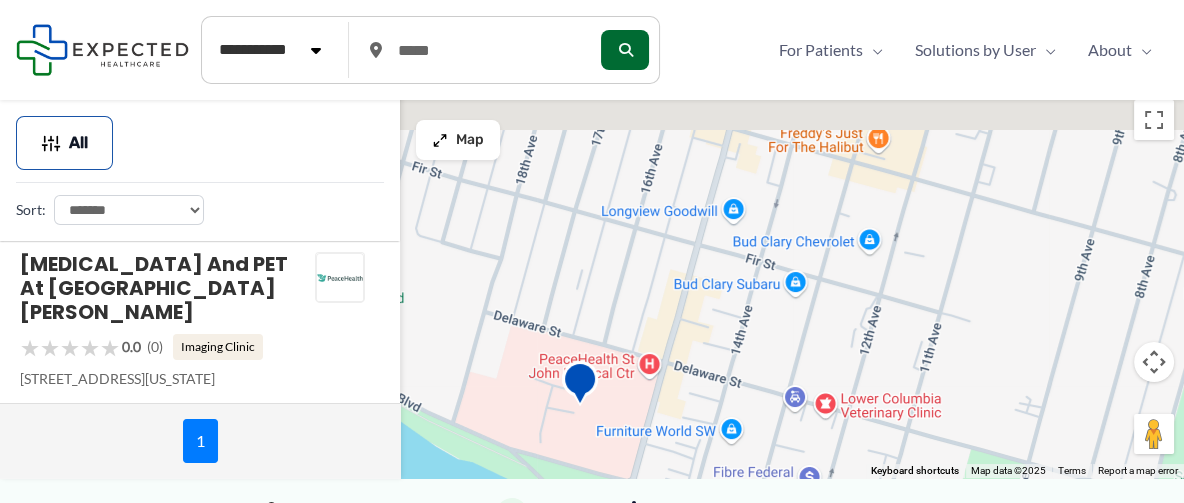 drag, startPoint x: 809, startPoint y: 200, endPoint x: 752, endPoint y: 468, distance: 273.99454 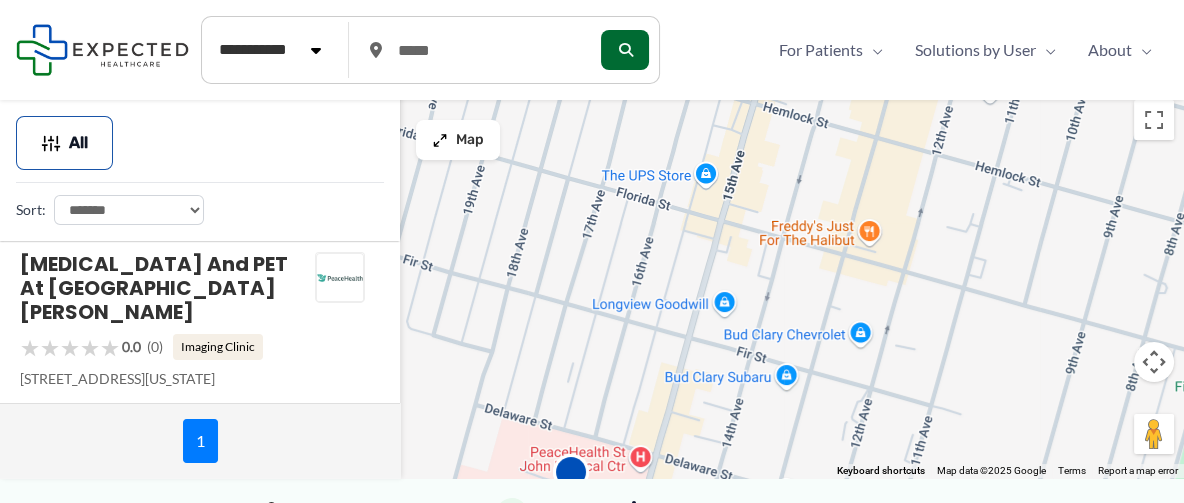 click on "To navigate, press the arrow keys." at bounding box center [592, 284] 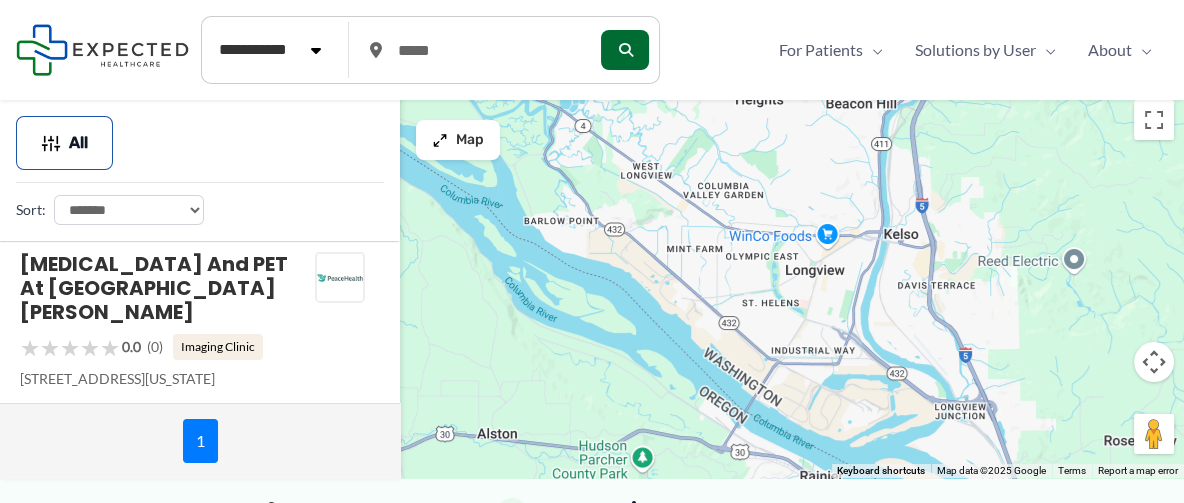 scroll, scrollTop: 0, scrollLeft: 0, axis: both 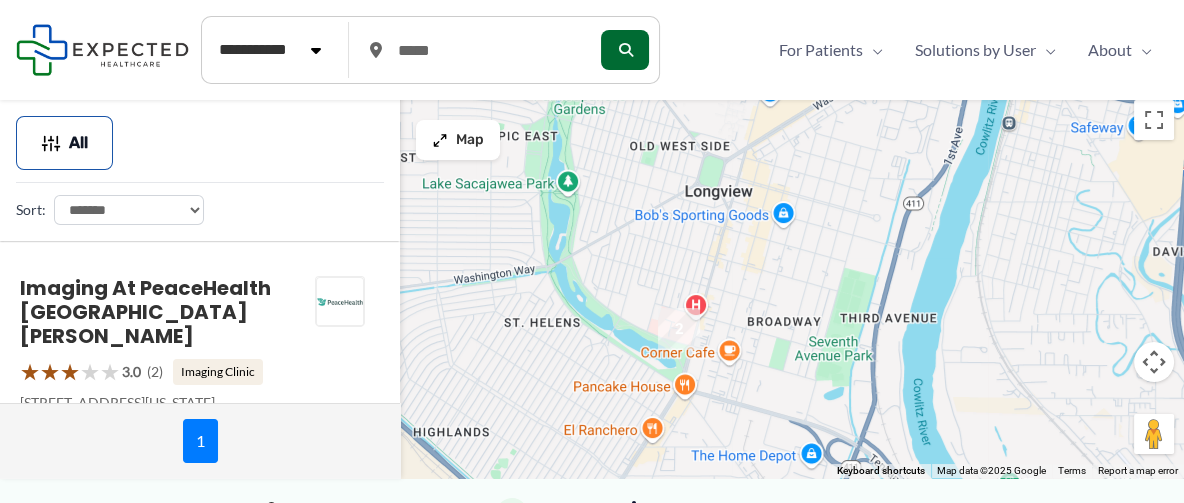 drag, startPoint x: 622, startPoint y: 297, endPoint x: 786, endPoint y: 322, distance: 165.89455 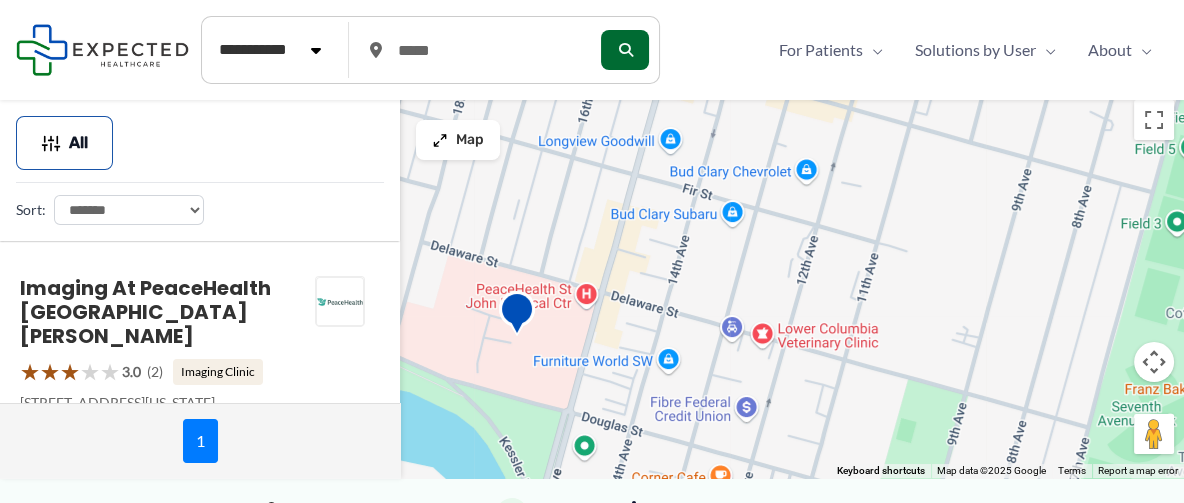 drag, startPoint x: 703, startPoint y: 328, endPoint x: 855, endPoint y: 311, distance: 152.94771 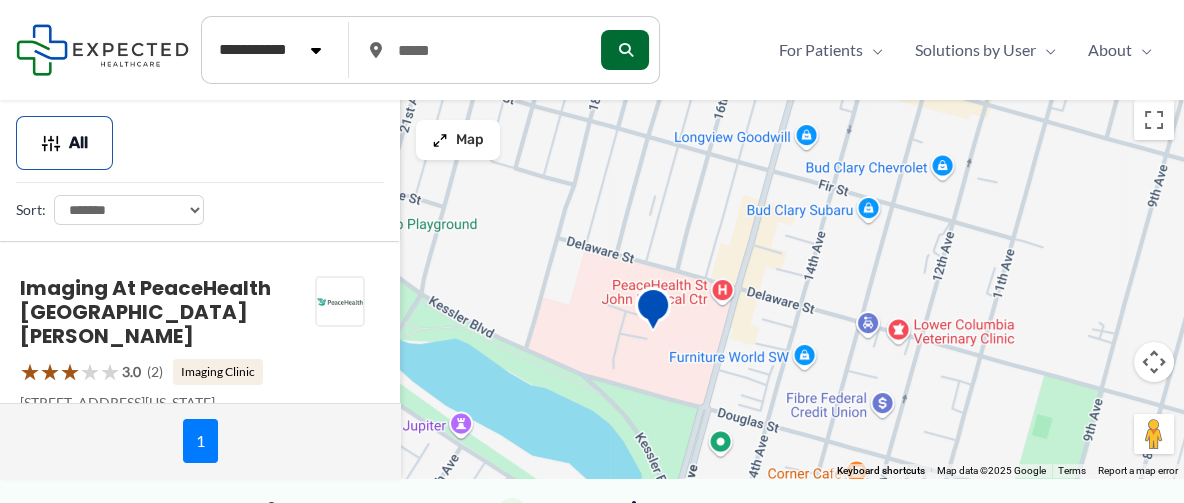 drag, startPoint x: 747, startPoint y: 299, endPoint x: 885, endPoint y: 298, distance: 138.00362 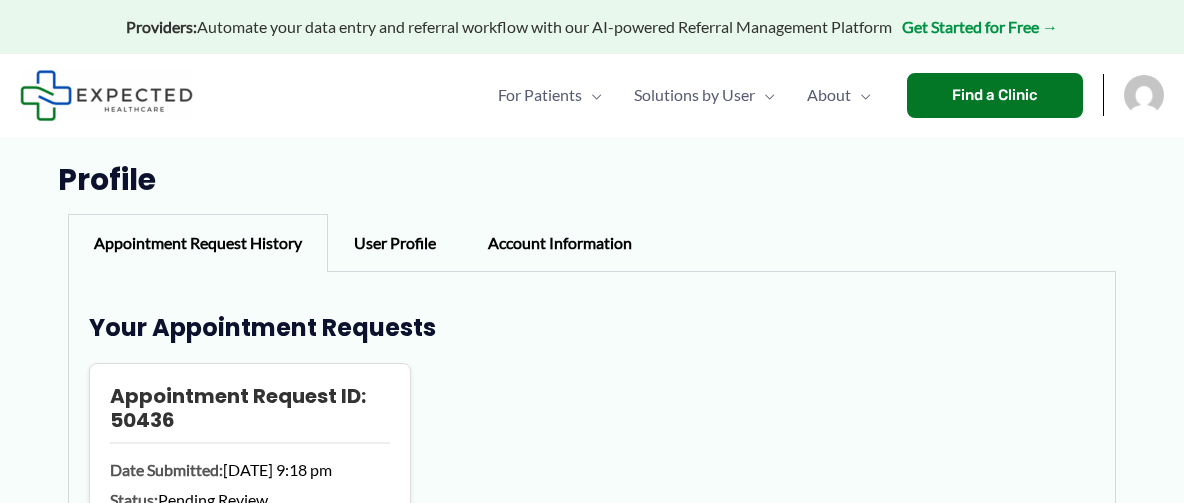 scroll, scrollTop: 0, scrollLeft: 0, axis: both 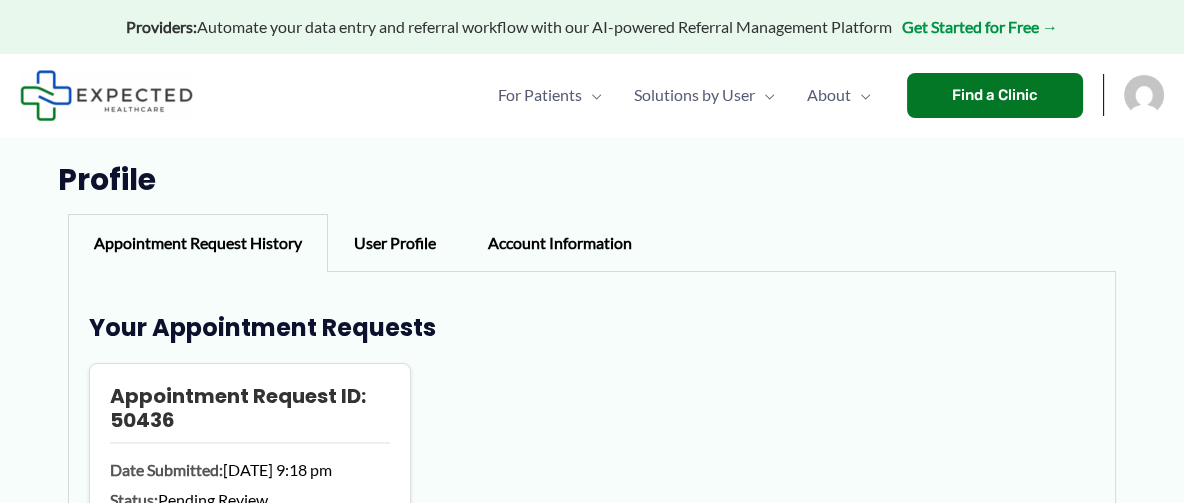 click at bounding box center (1144, 95) 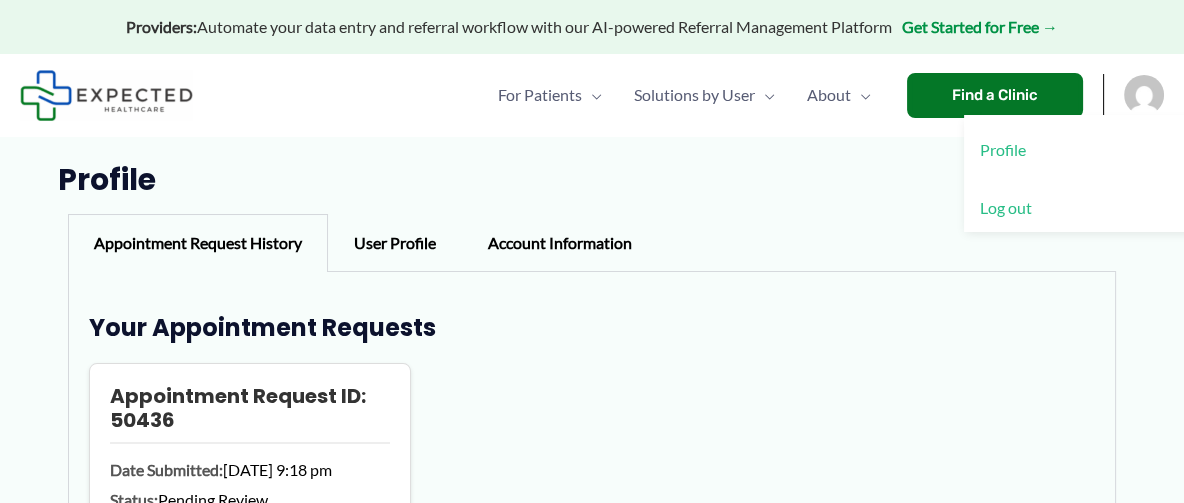 click on "Profile" at bounding box center (1084, 149) 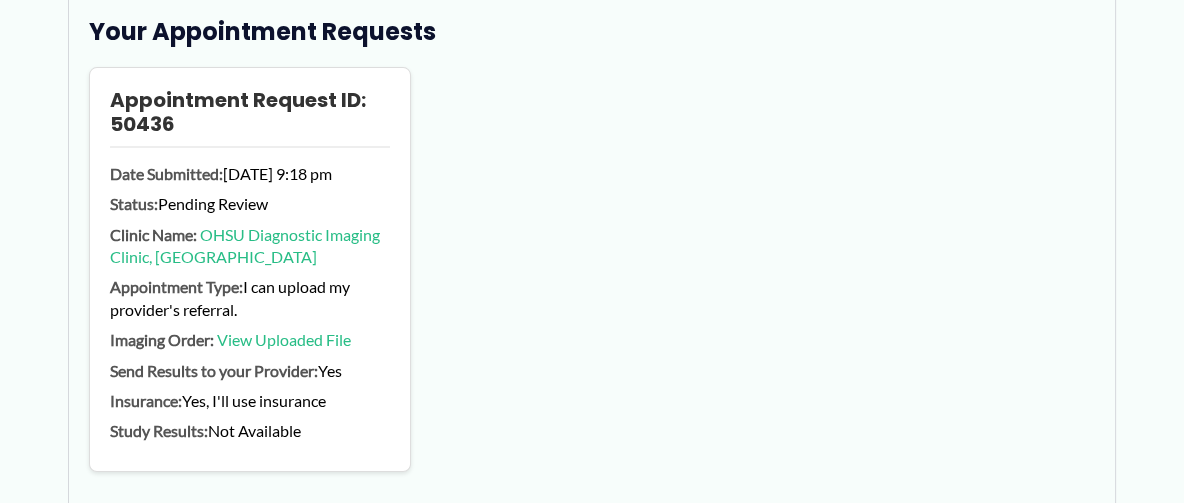 scroll, scrollTop: 0, scrollLeft: 0, axis: both 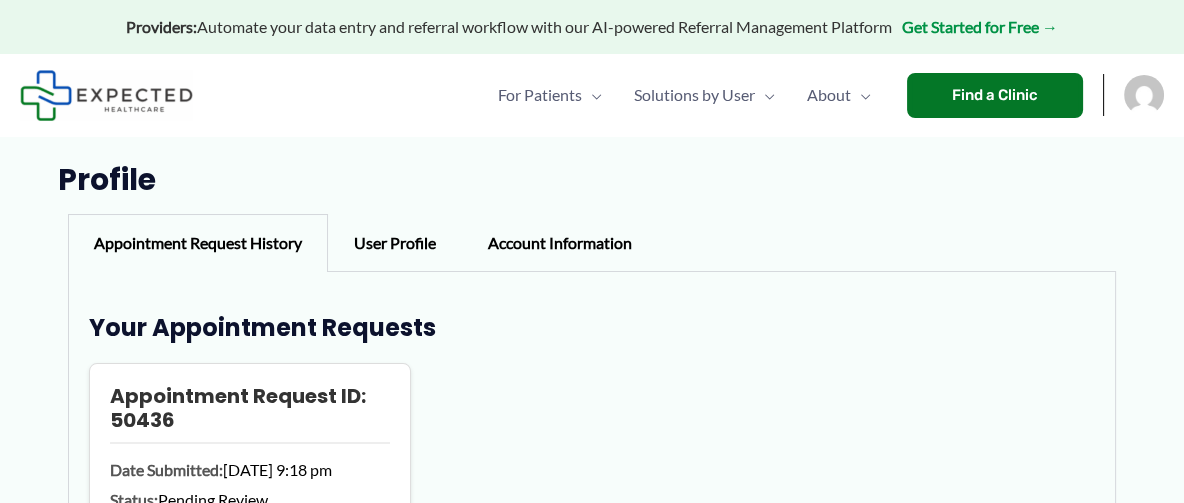 click at bounding box center [1144, 95] 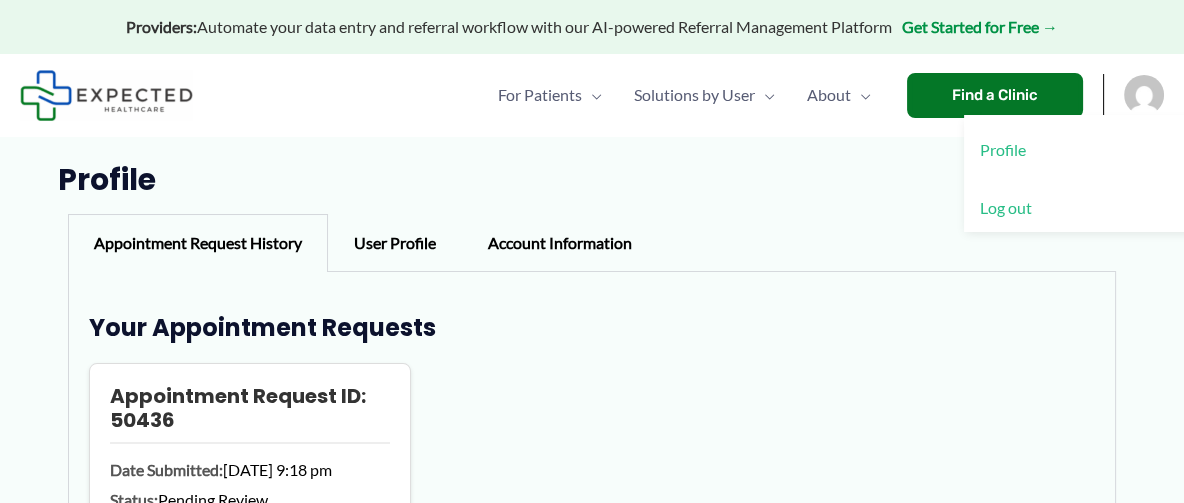 click on "Log out" at bounding box center [1084, 208] 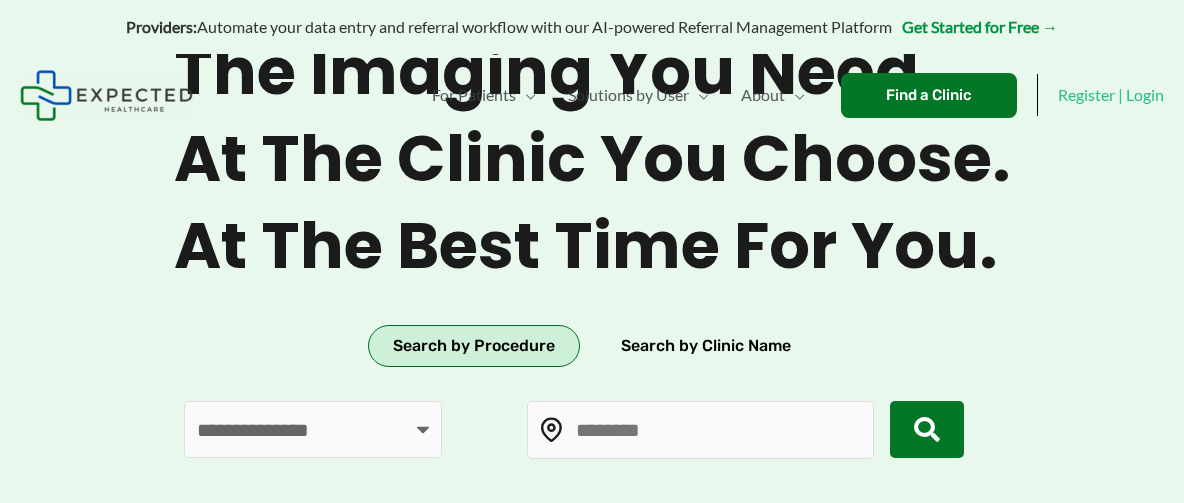 type on "*****" 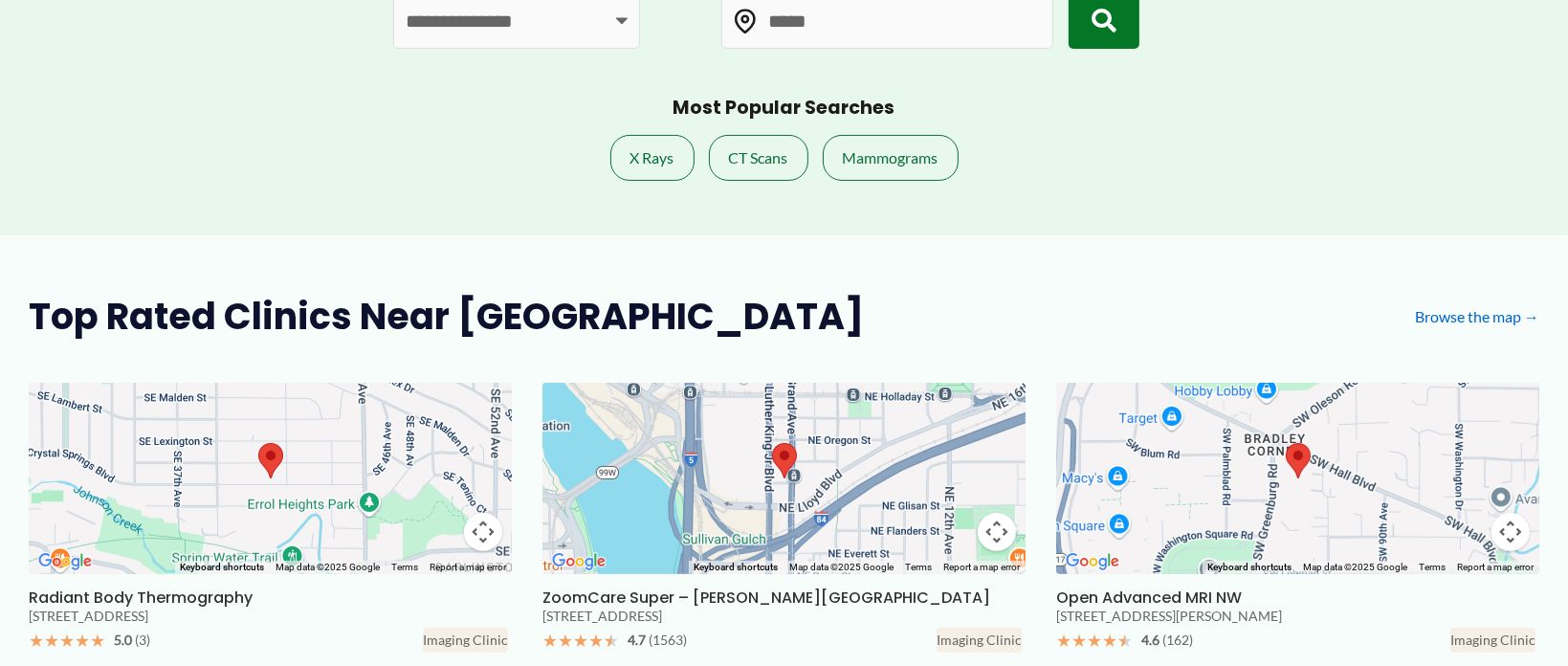 scroll, scrollTop: 578, scrollLeft: 0, axis: vertical 